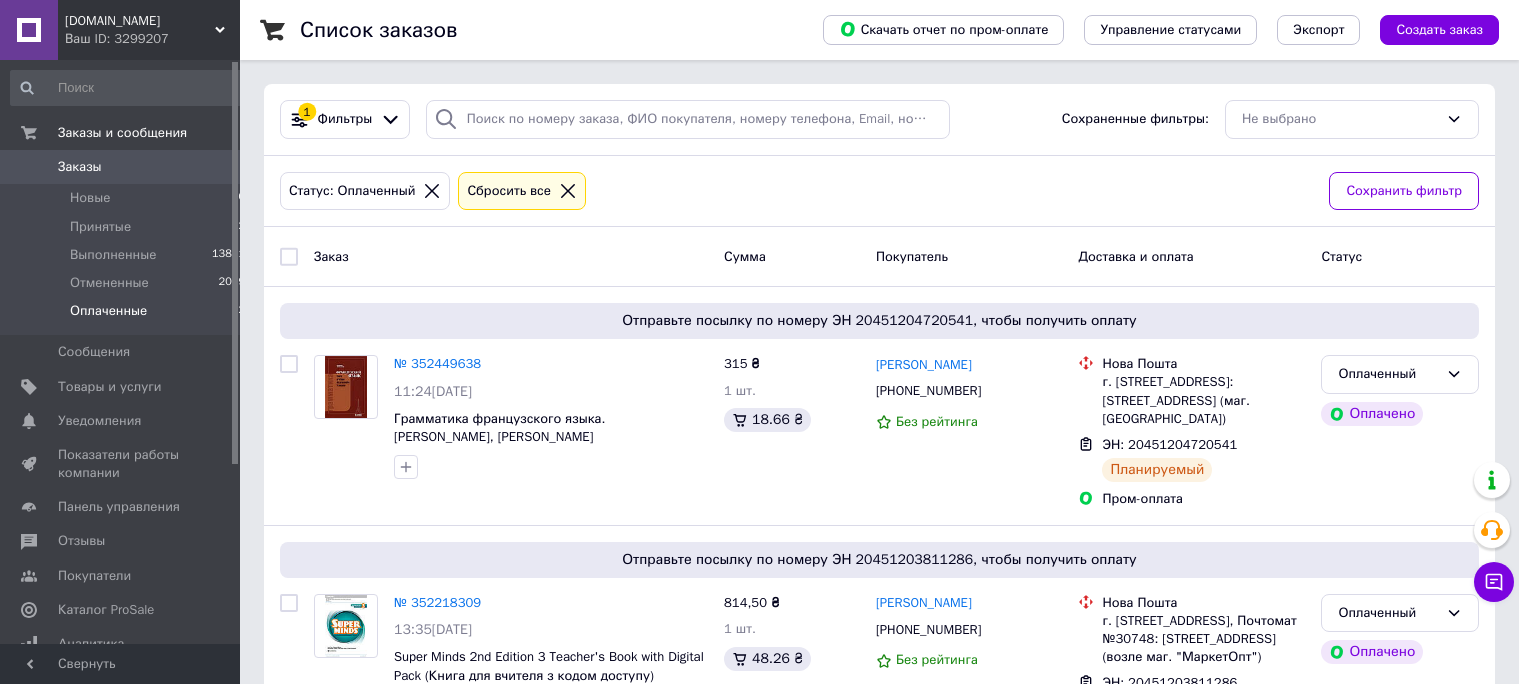 scroll, scrollTop: 120, scrollLeft: 0, axis: vertical 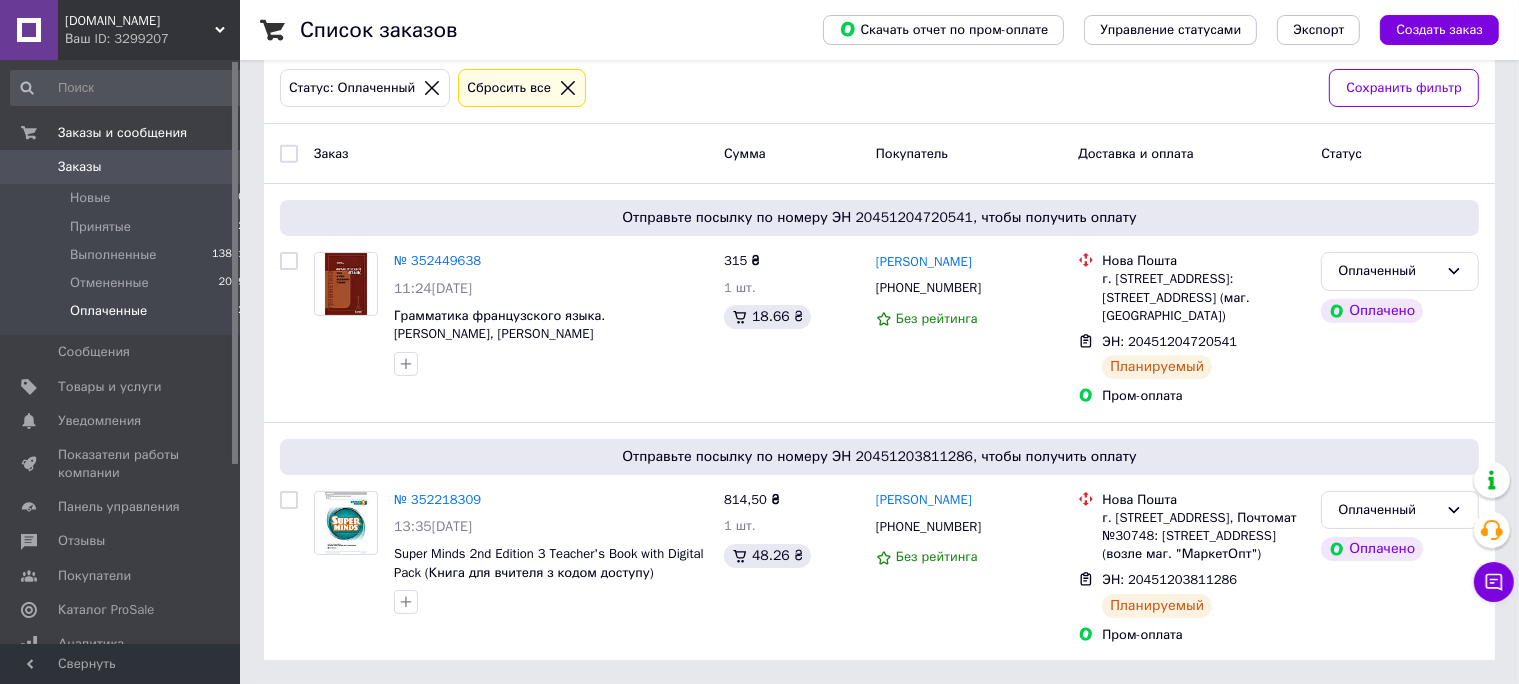 click on "Товары и услуги" at bounding box center [110, 387] 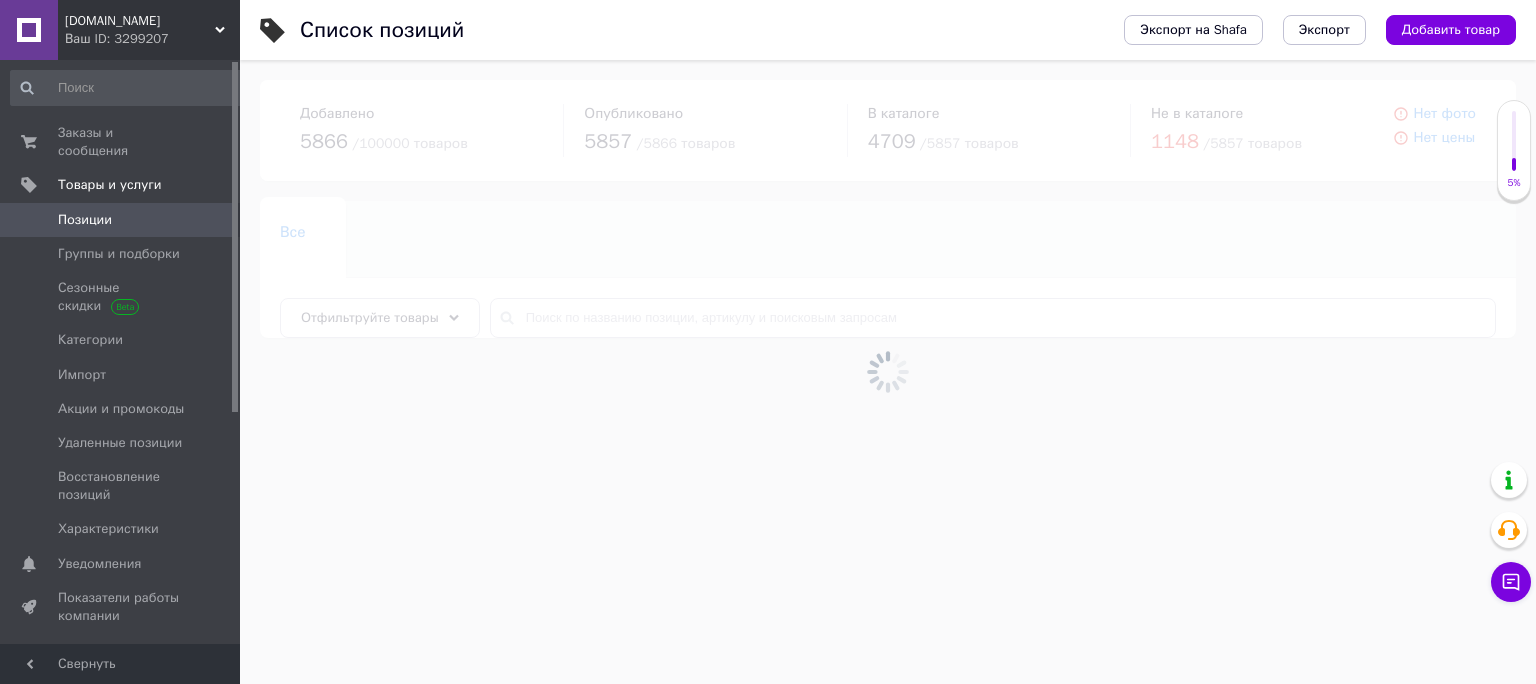 click at bounding box center [888, 372] 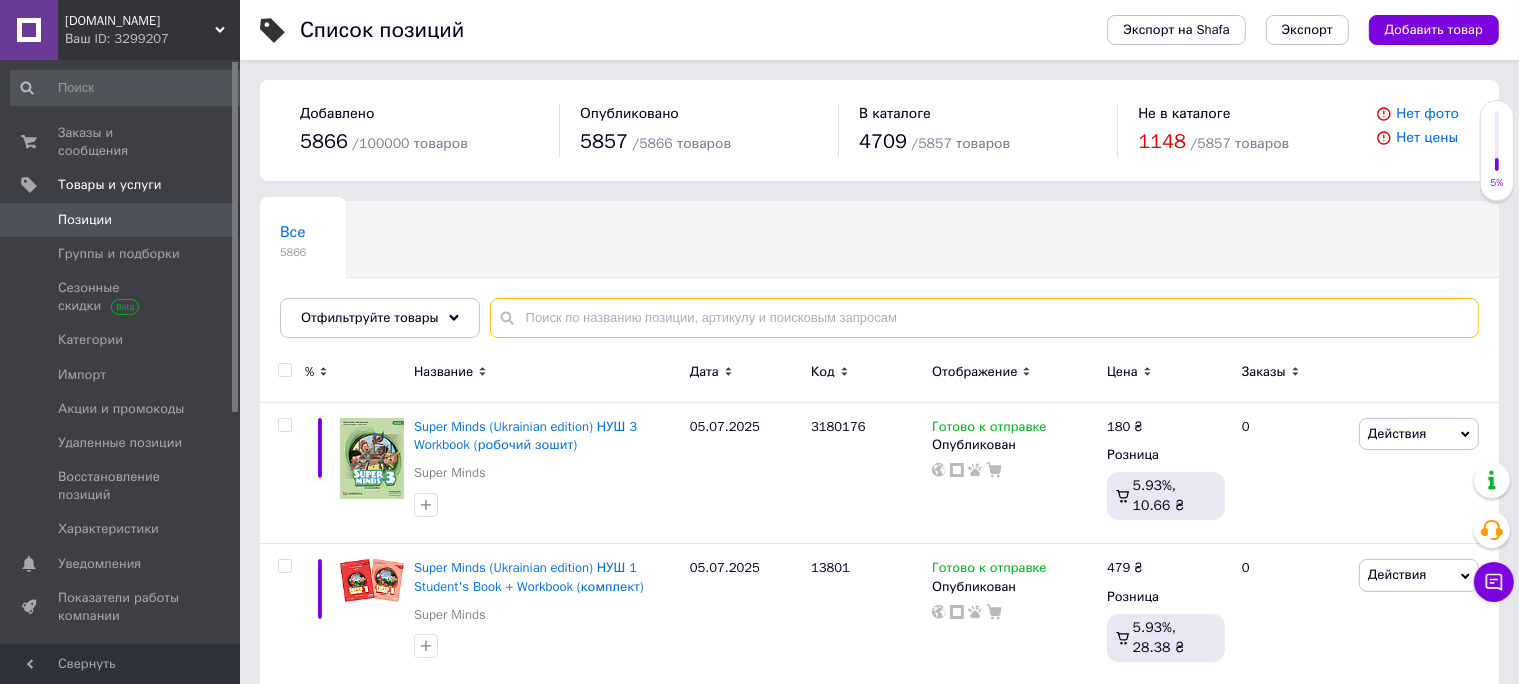 click at bounding box center [984, 318] 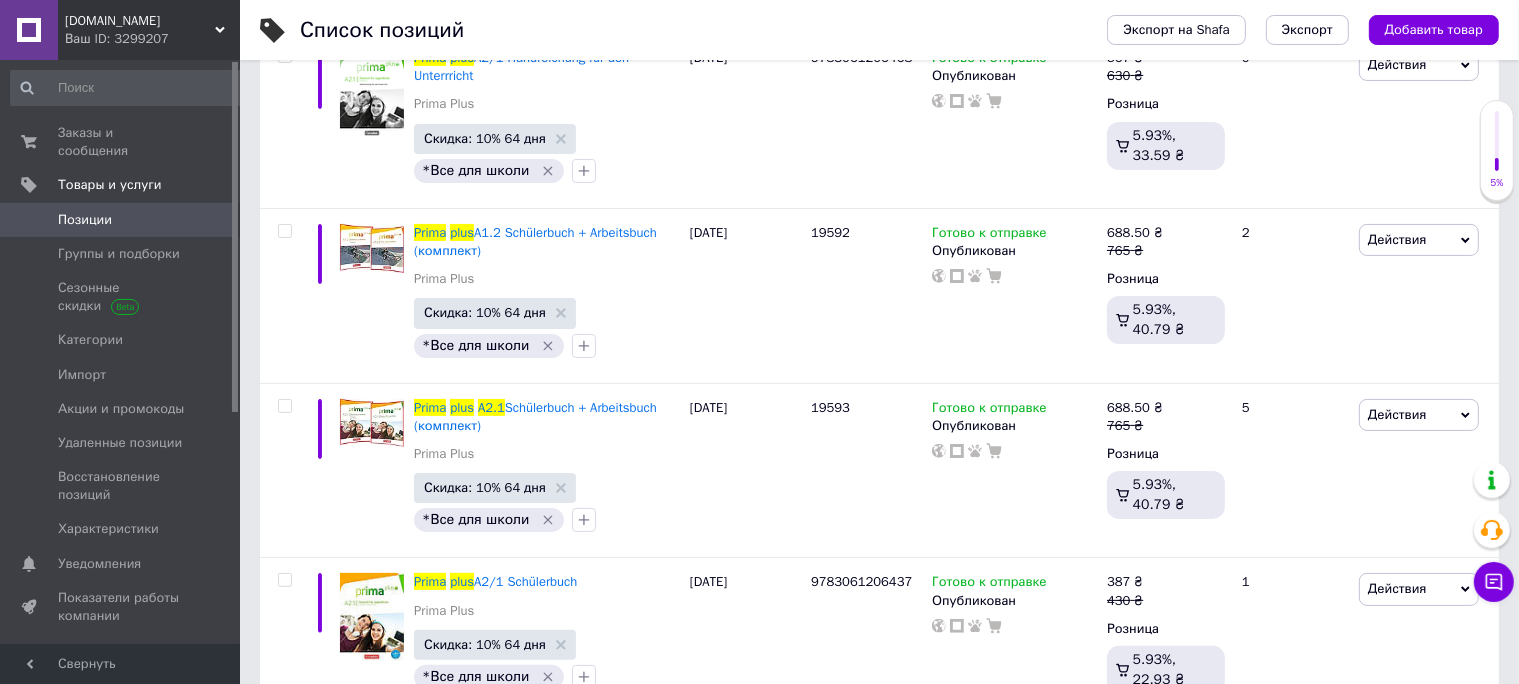 scroll, scrollTop: 422, scrollLeft: 0, axis: vertical 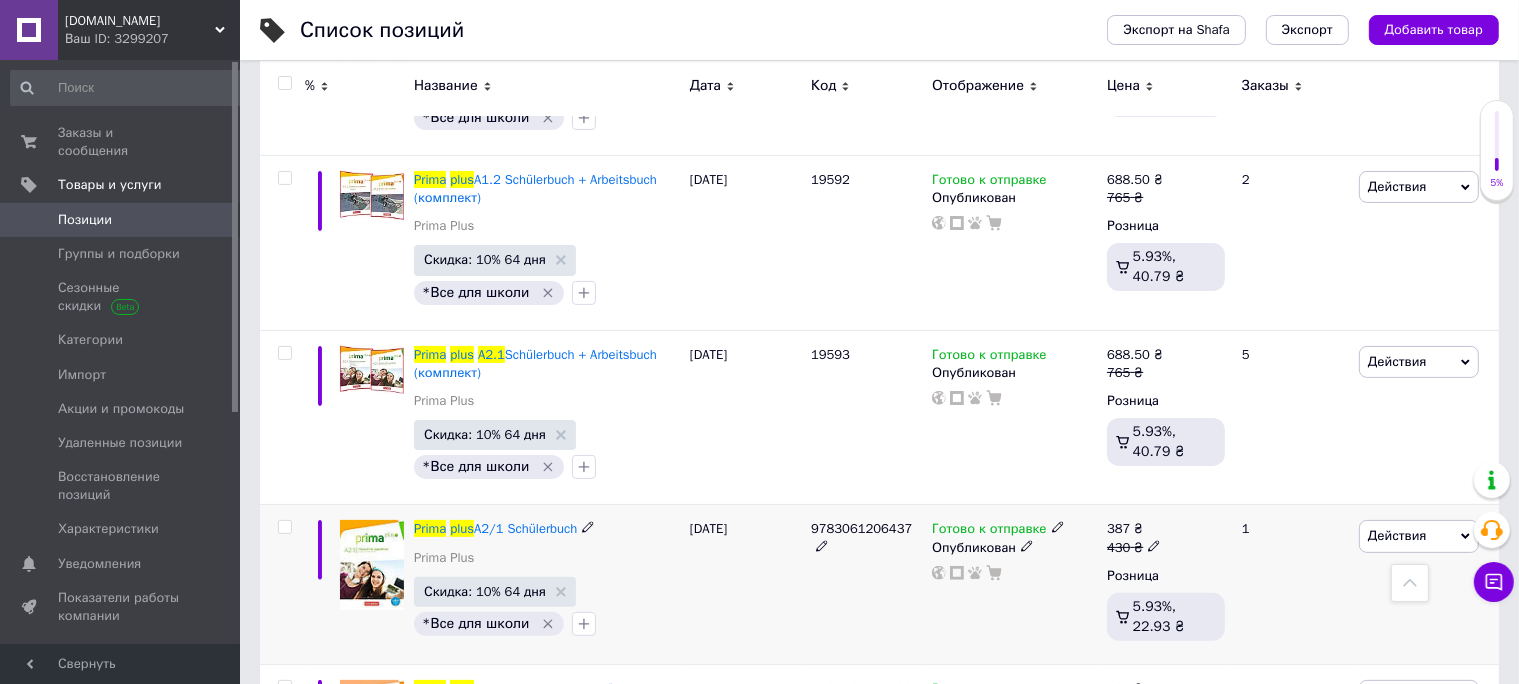 click on "9783061206437" at bounding box center [861, 528] 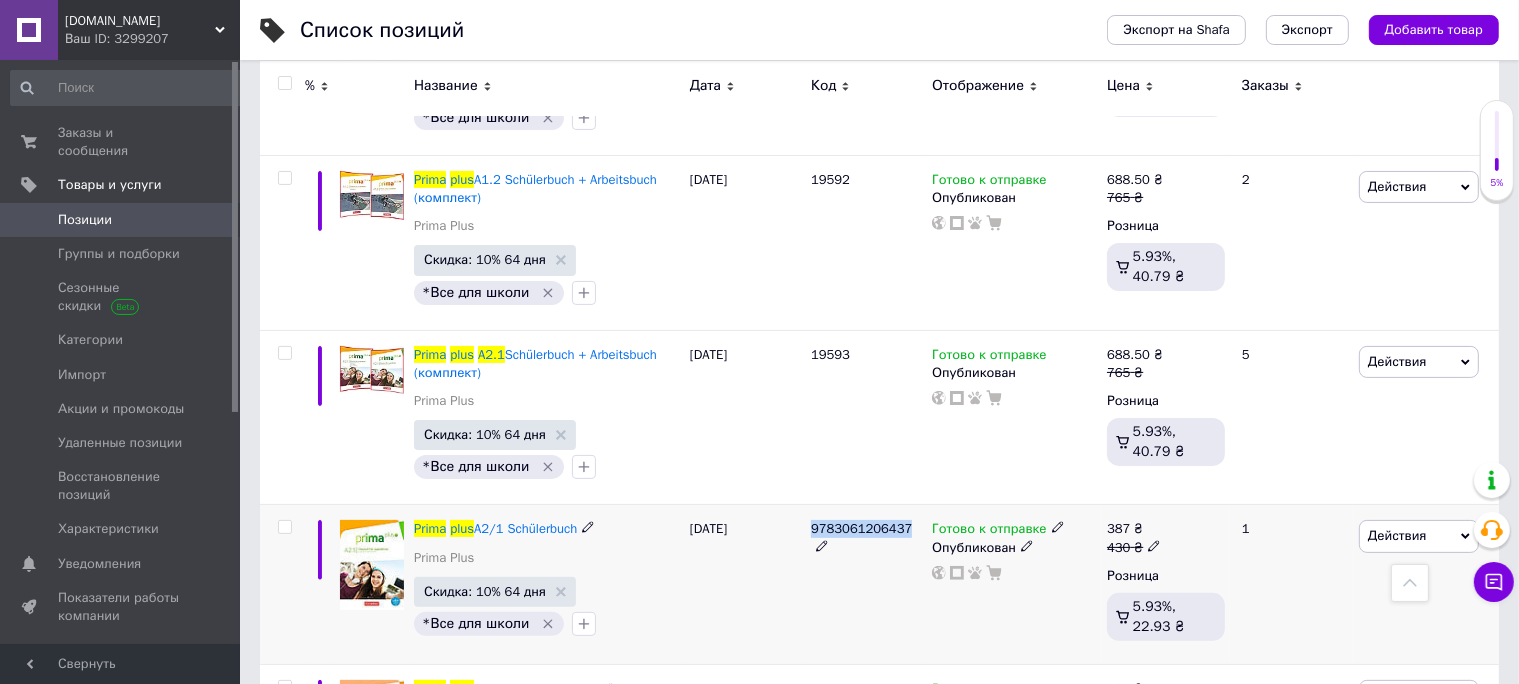 click on "9783061206437" at bounding box center [861, 528] 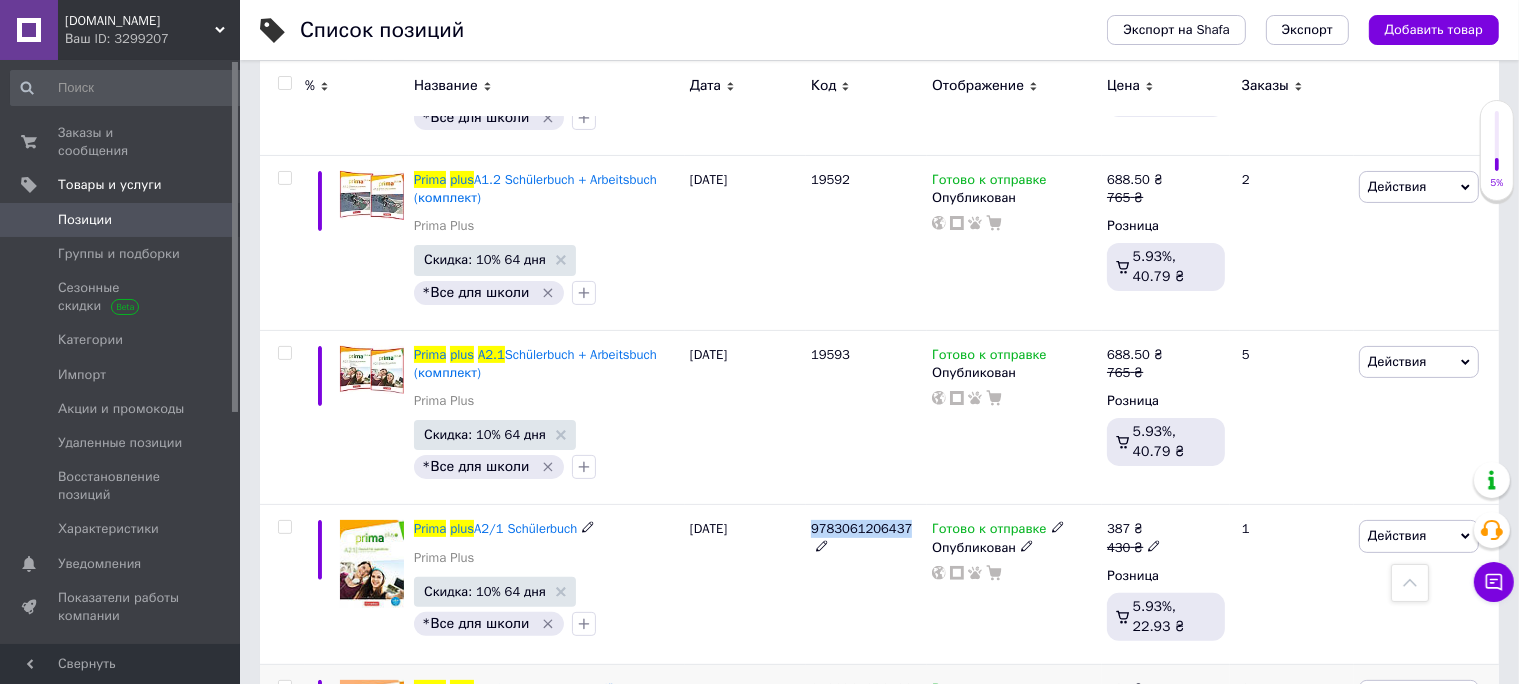 copy on "9783061206437" 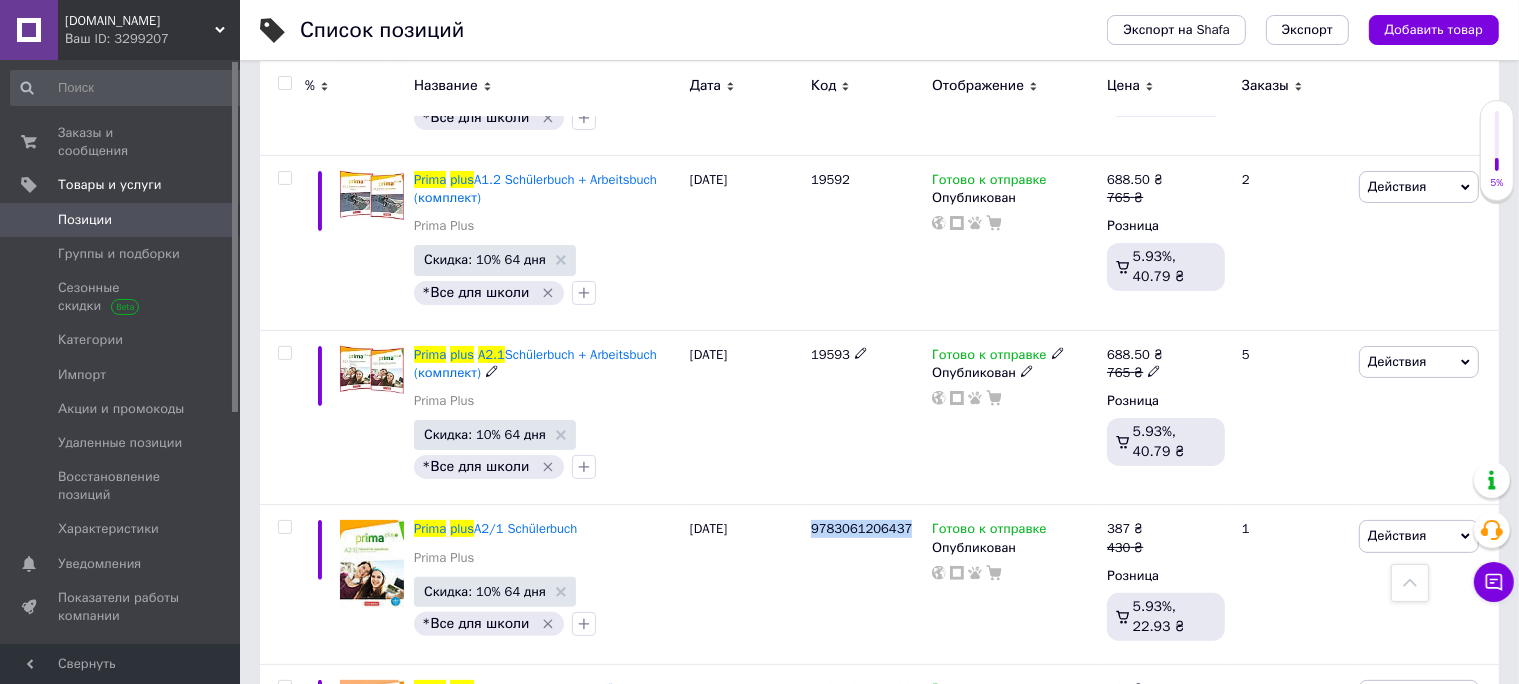 scroll, scrollTop: 0, scrollLeft: 0, axis: both 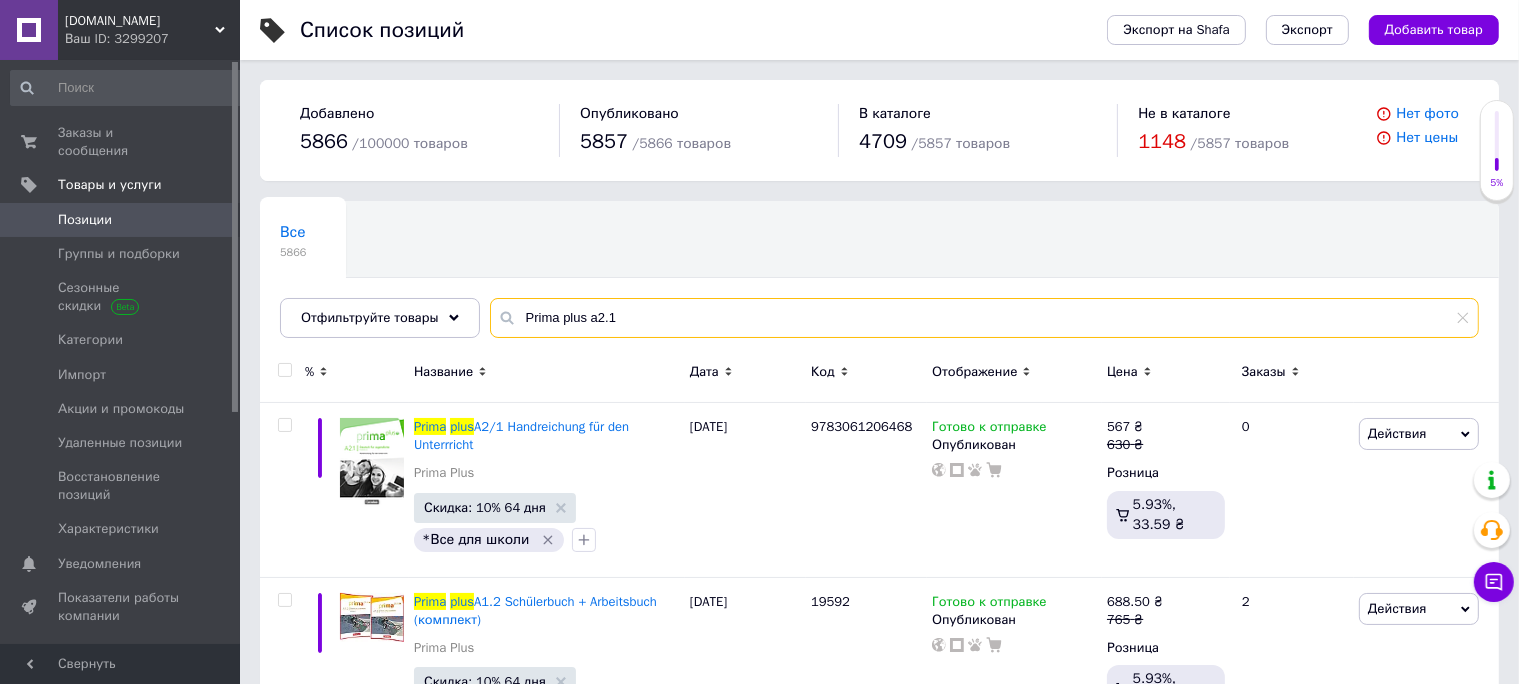 drag, startPoint x: 641, startPoint y: 306, endPoint x: 274, endPoint y: 309, distance: 367.01227 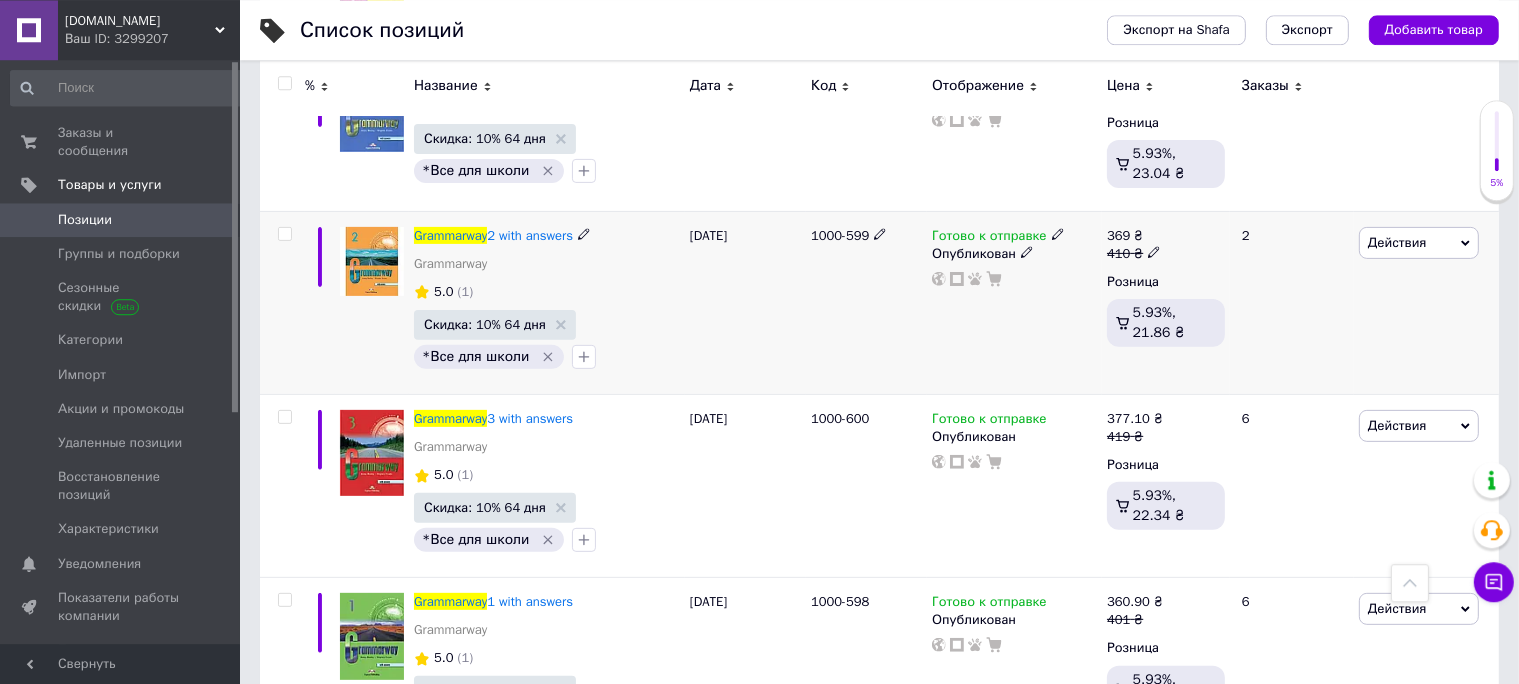 scroll, scrollTop: 724, scrollLeft: 0, axis: vertical 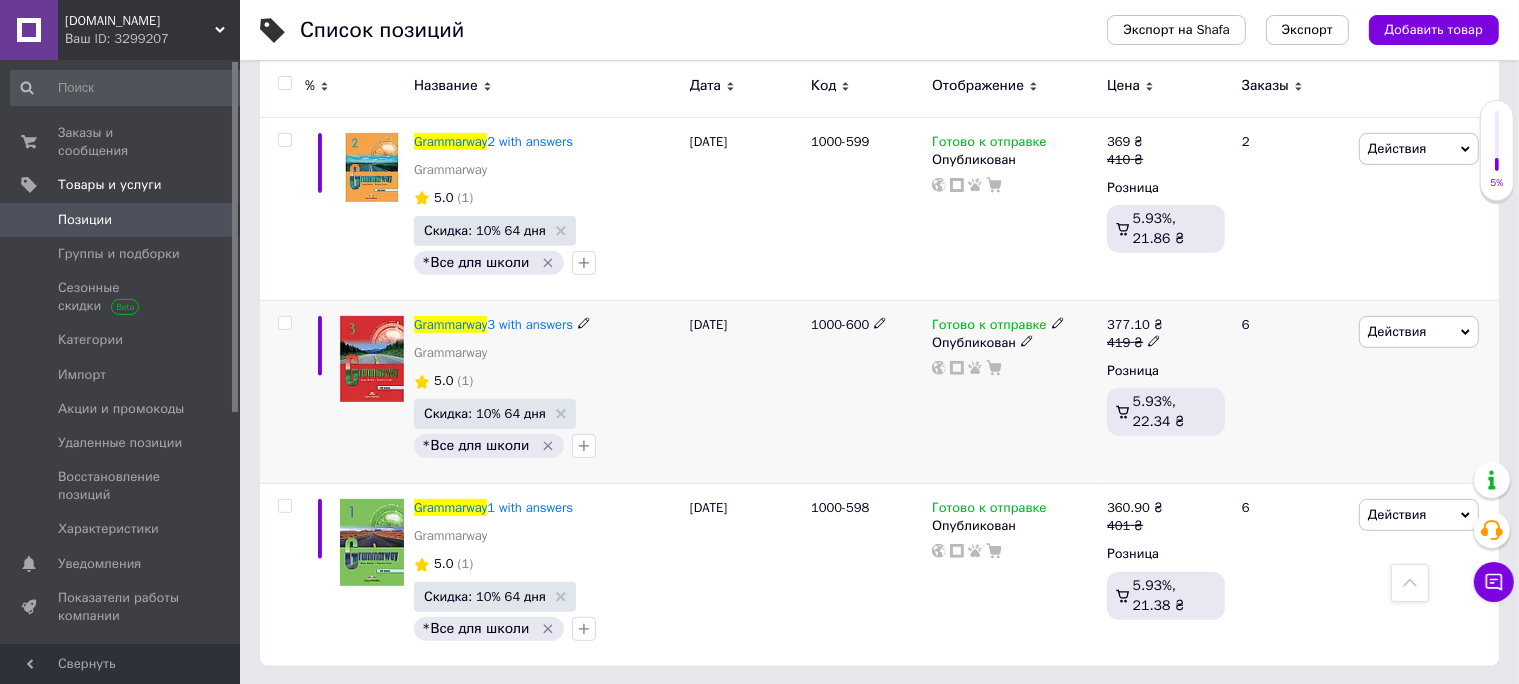 type on "grammarway" 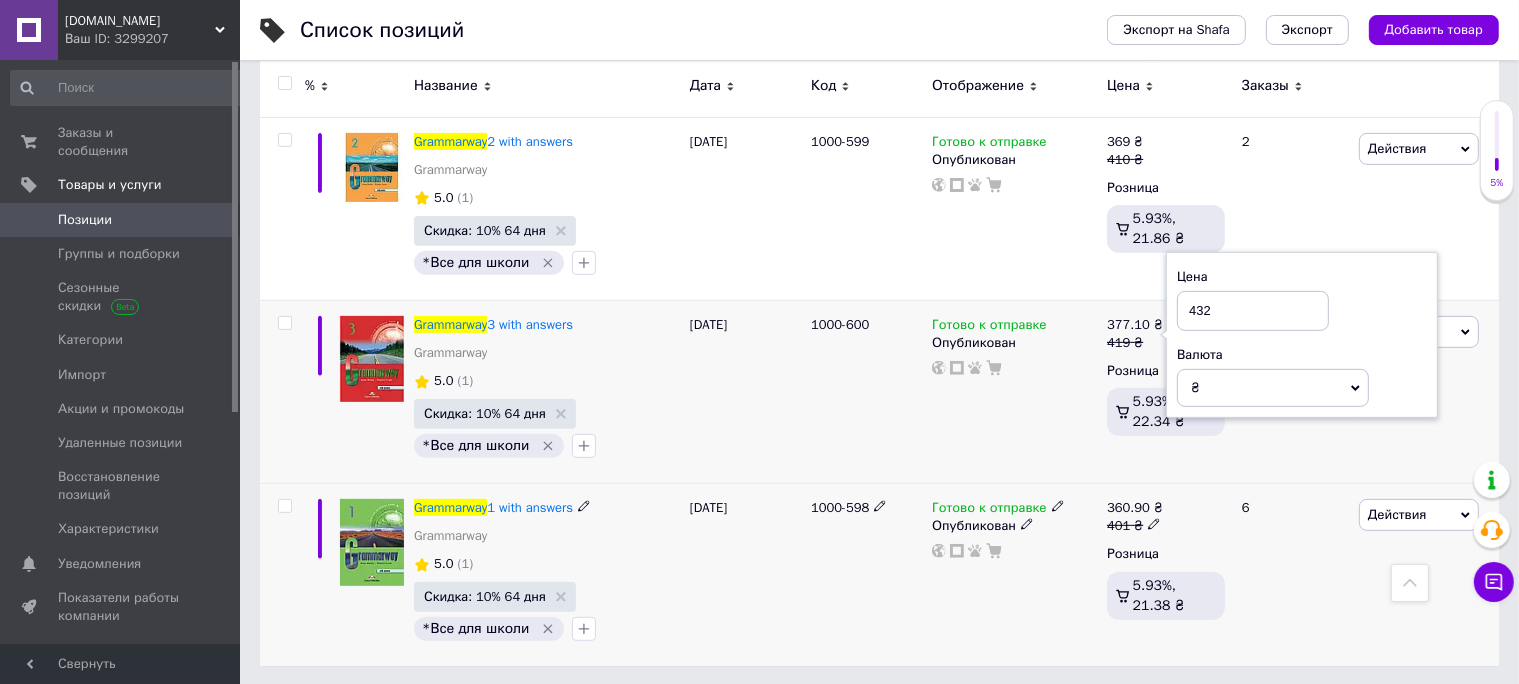 type on "432" 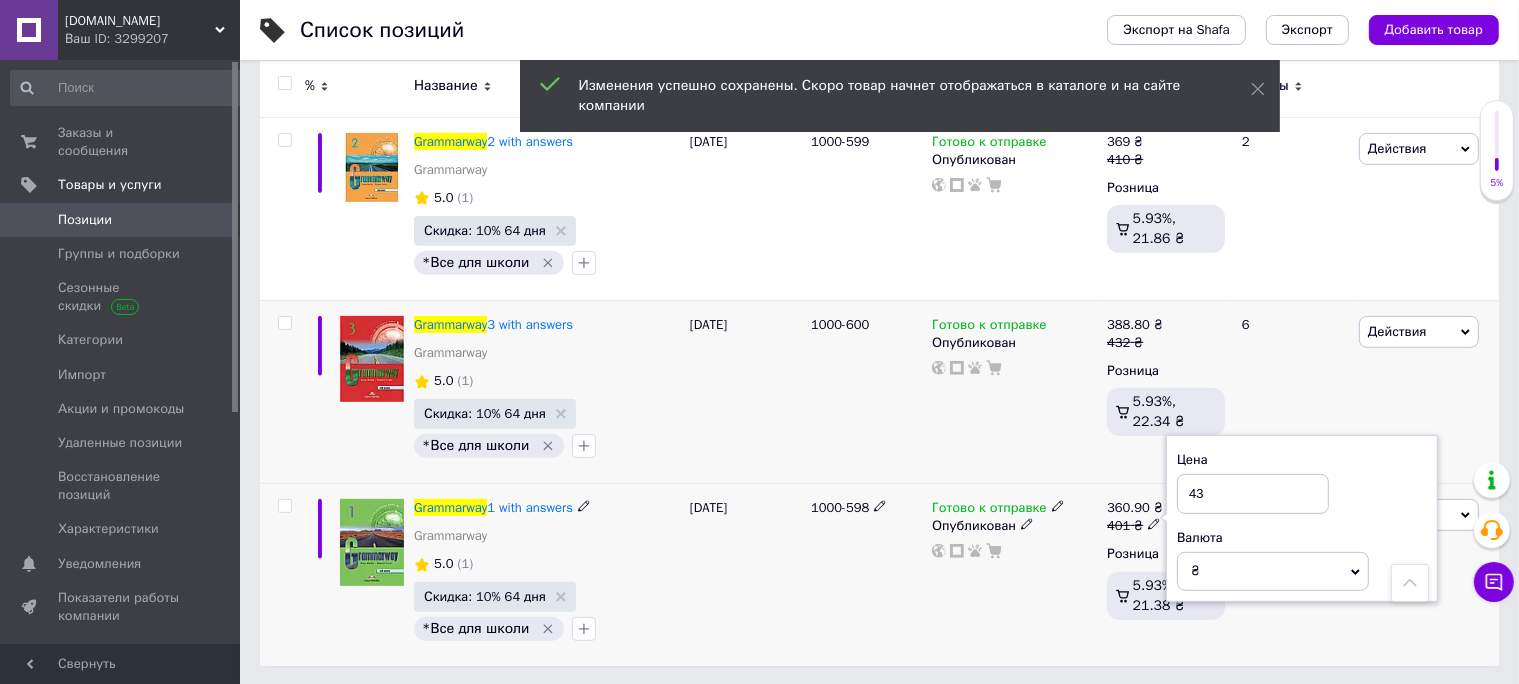 type on "432" 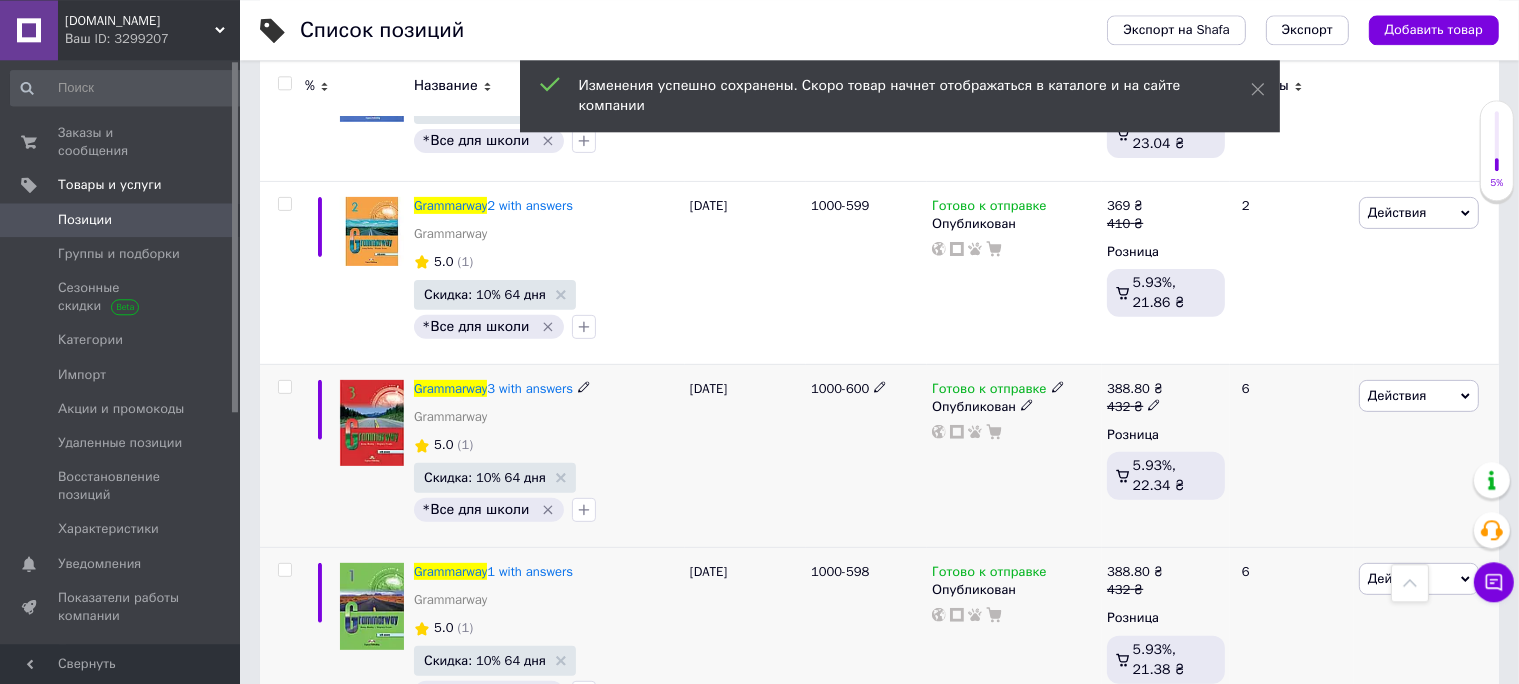 scroll, scrollTop: 619, scrollLeft: 0, axis: vertical 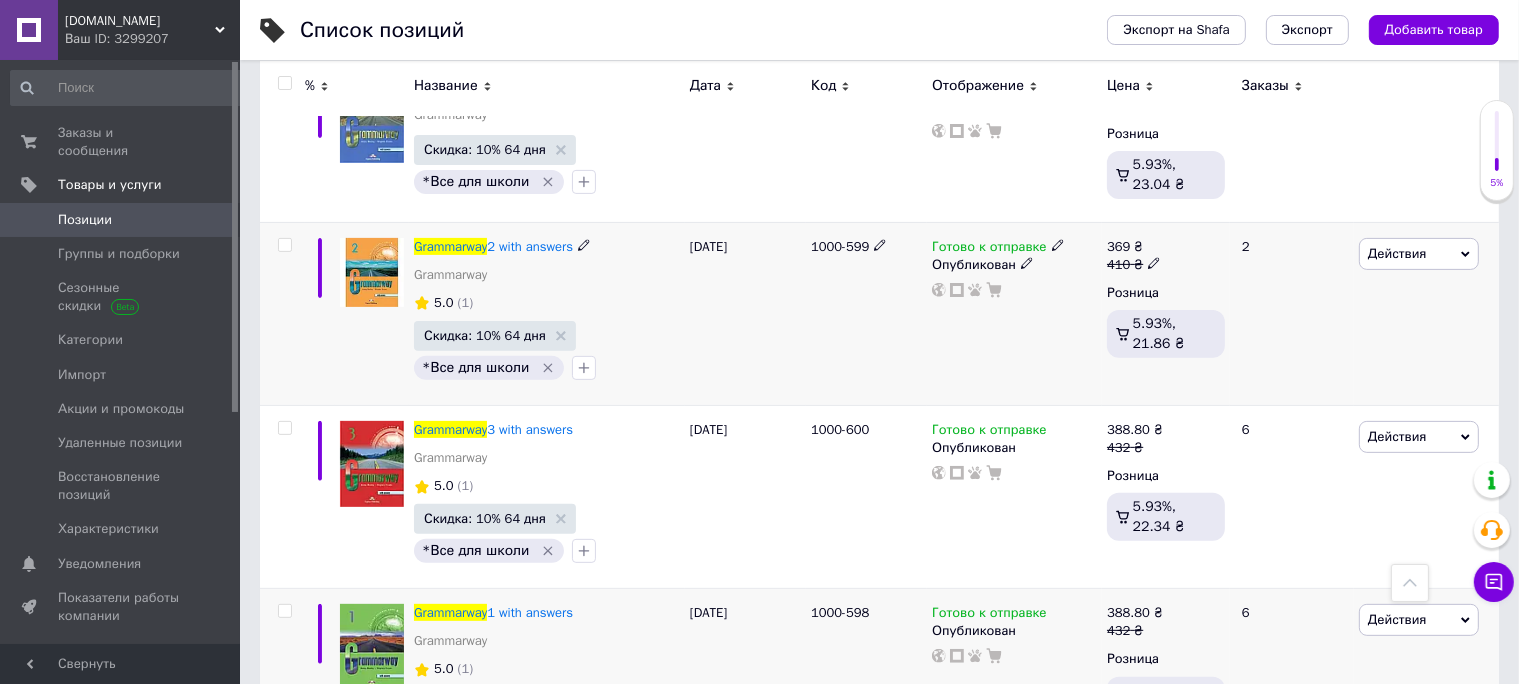 click 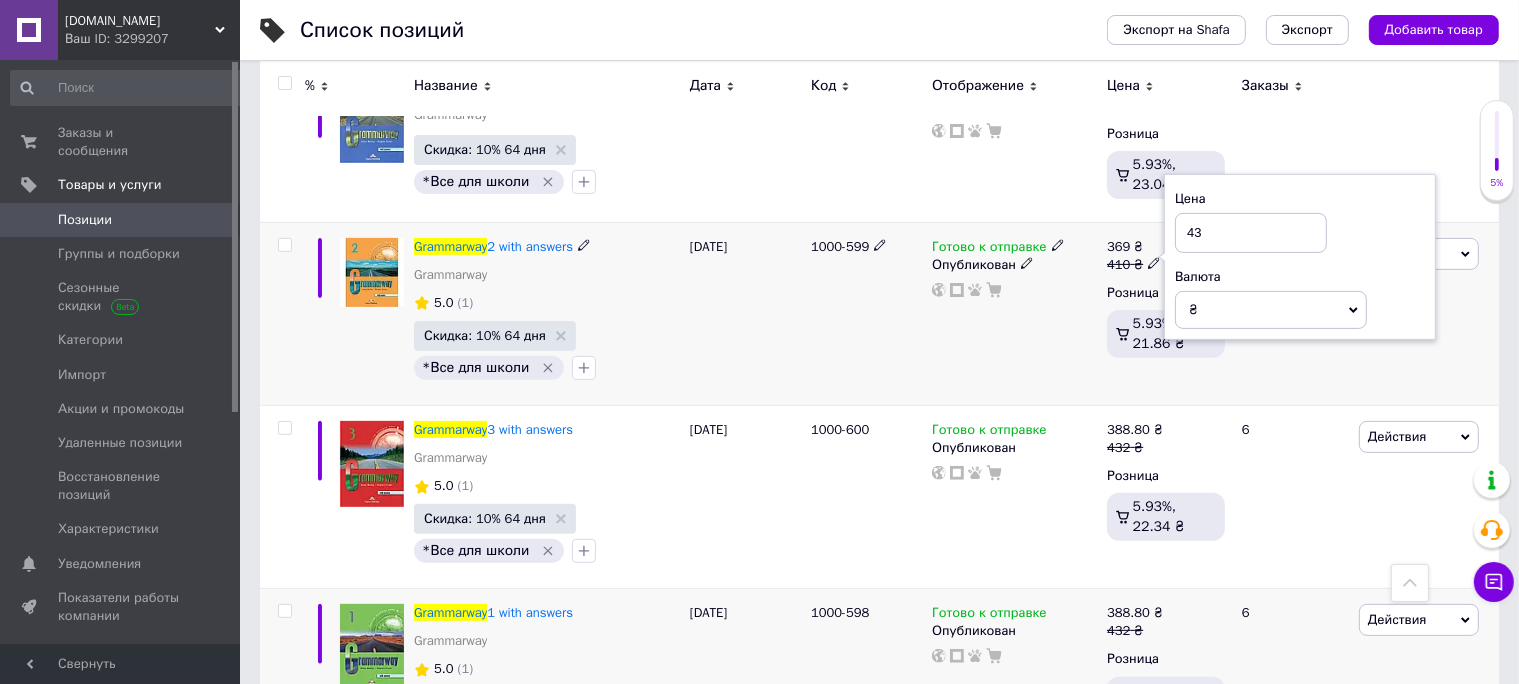 type on "432" 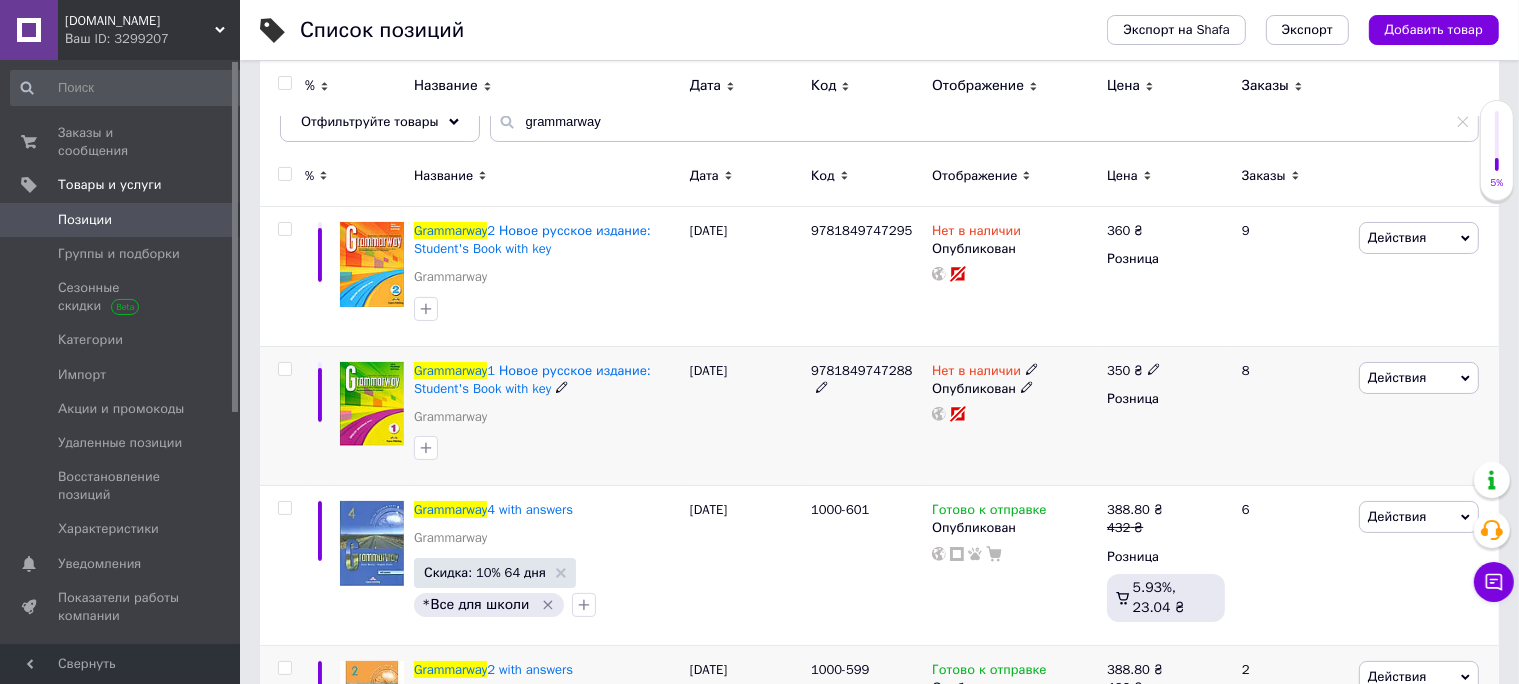 scroll, scrollTop: 724, scrollLeft: 0, axis: vertical 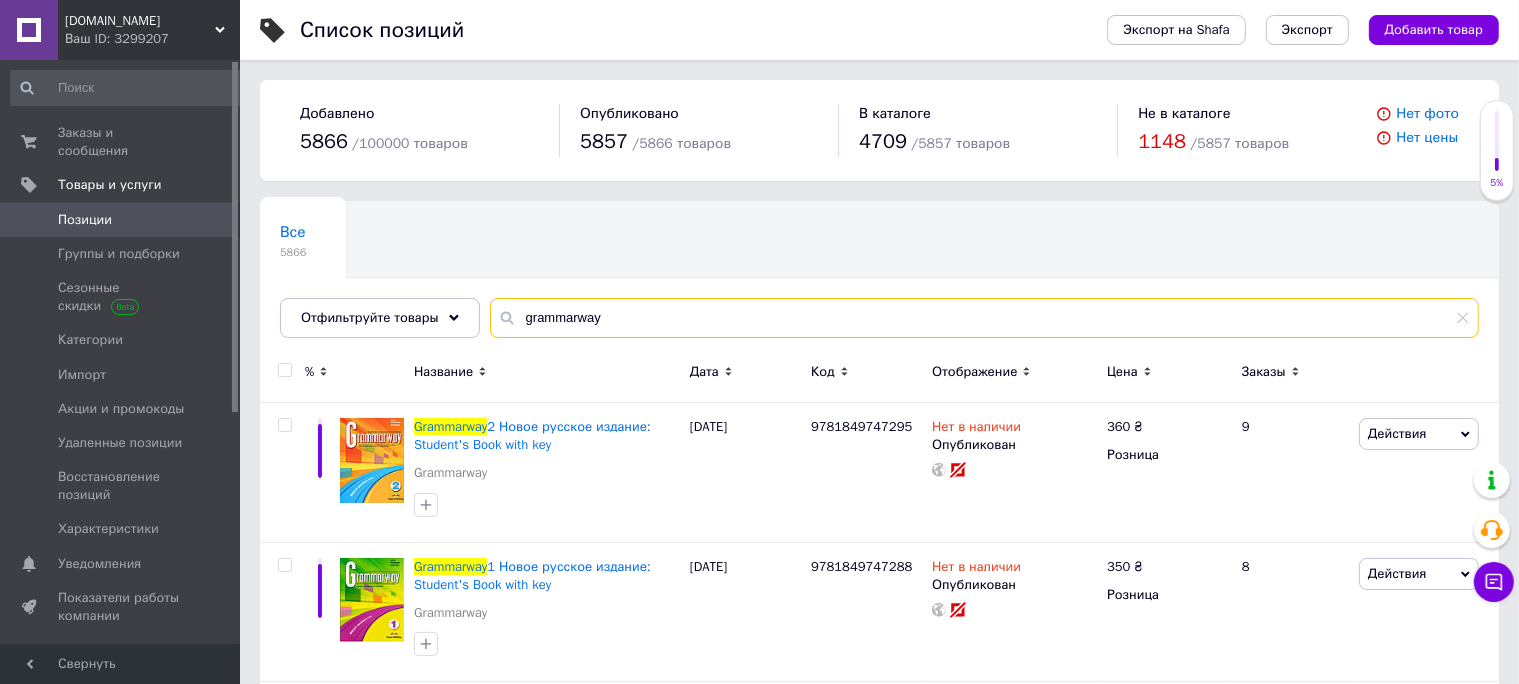 drag, startPoint x: 610, startPoint y: 310, endPoint x: 337, endPoint y: 303, distance: 273.08972 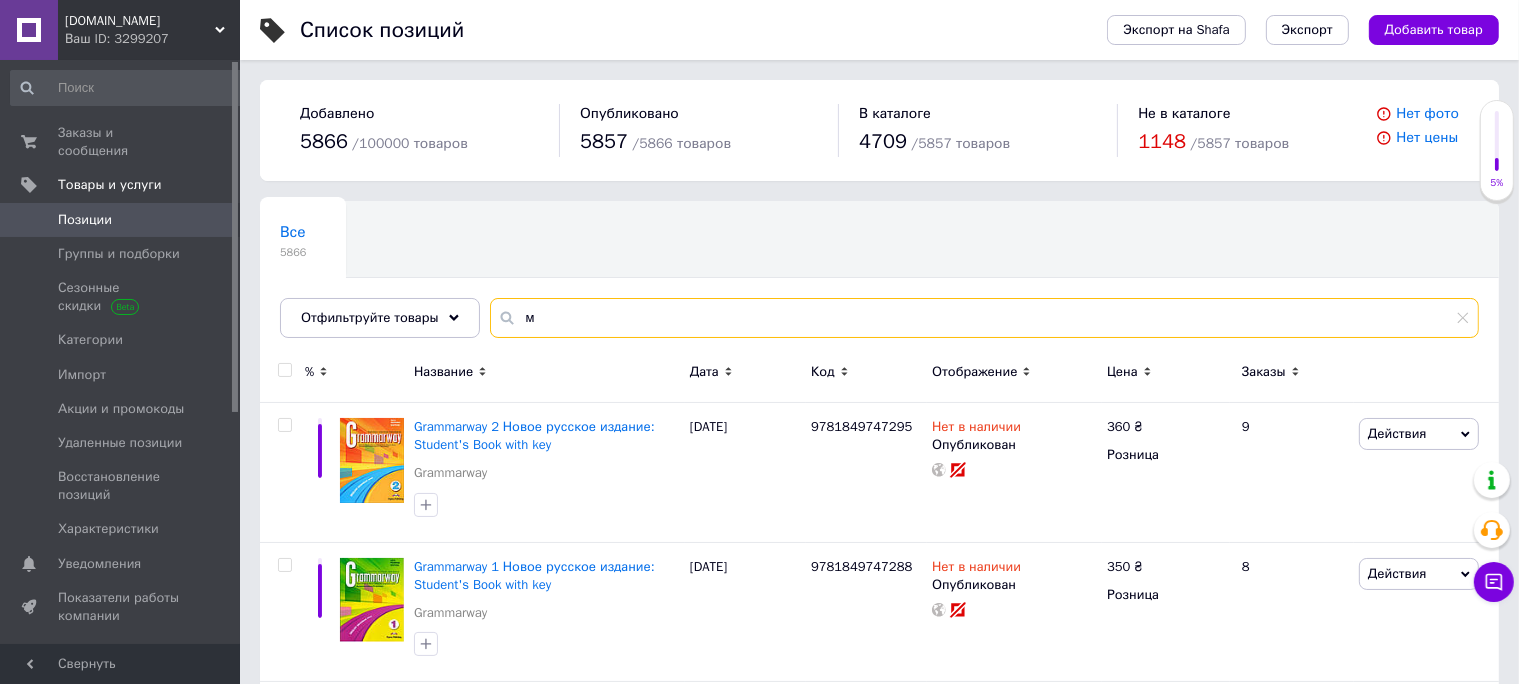drag, startPoint x: 422, startPoint y: 311, endPoint x: 333, endPoint y: 296, distance: 90.255196 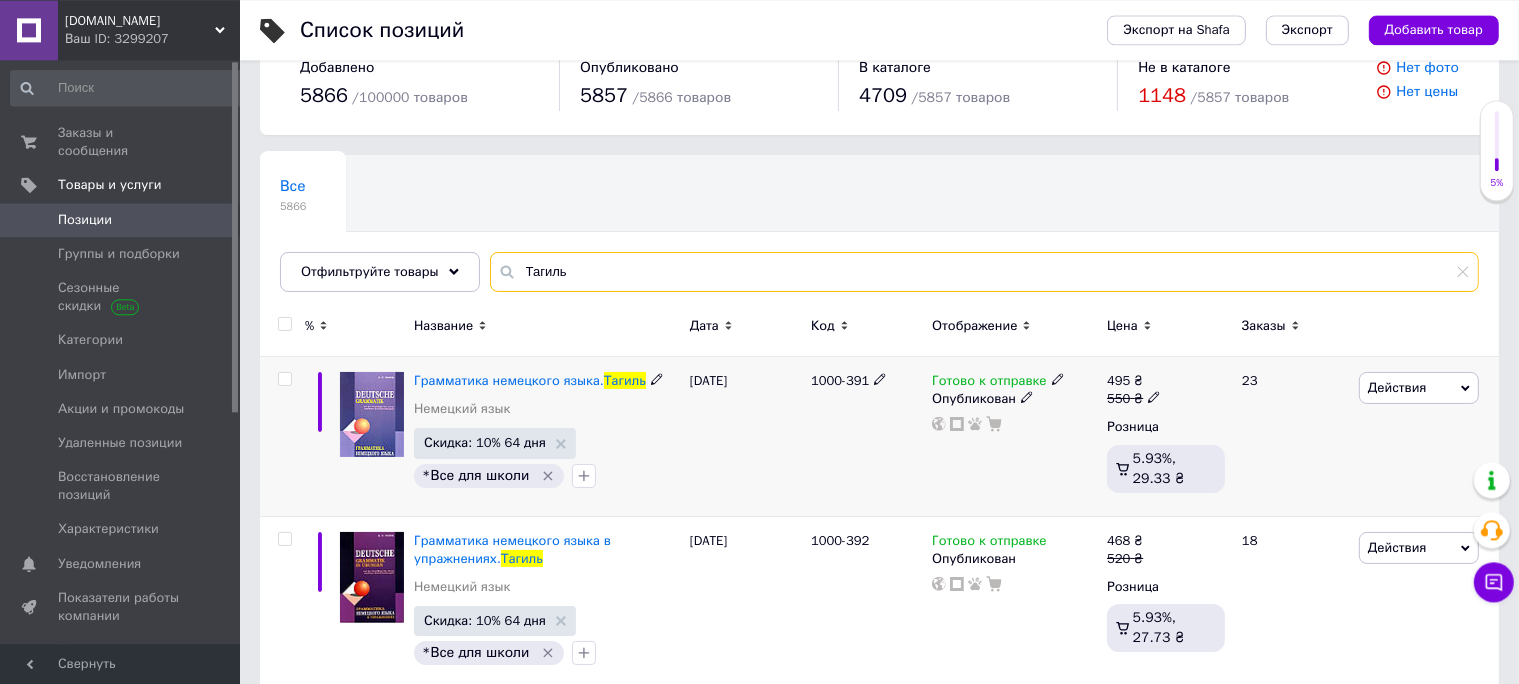 scroll, scrollTop: 71, scrollLeft: 0, axis: vertical 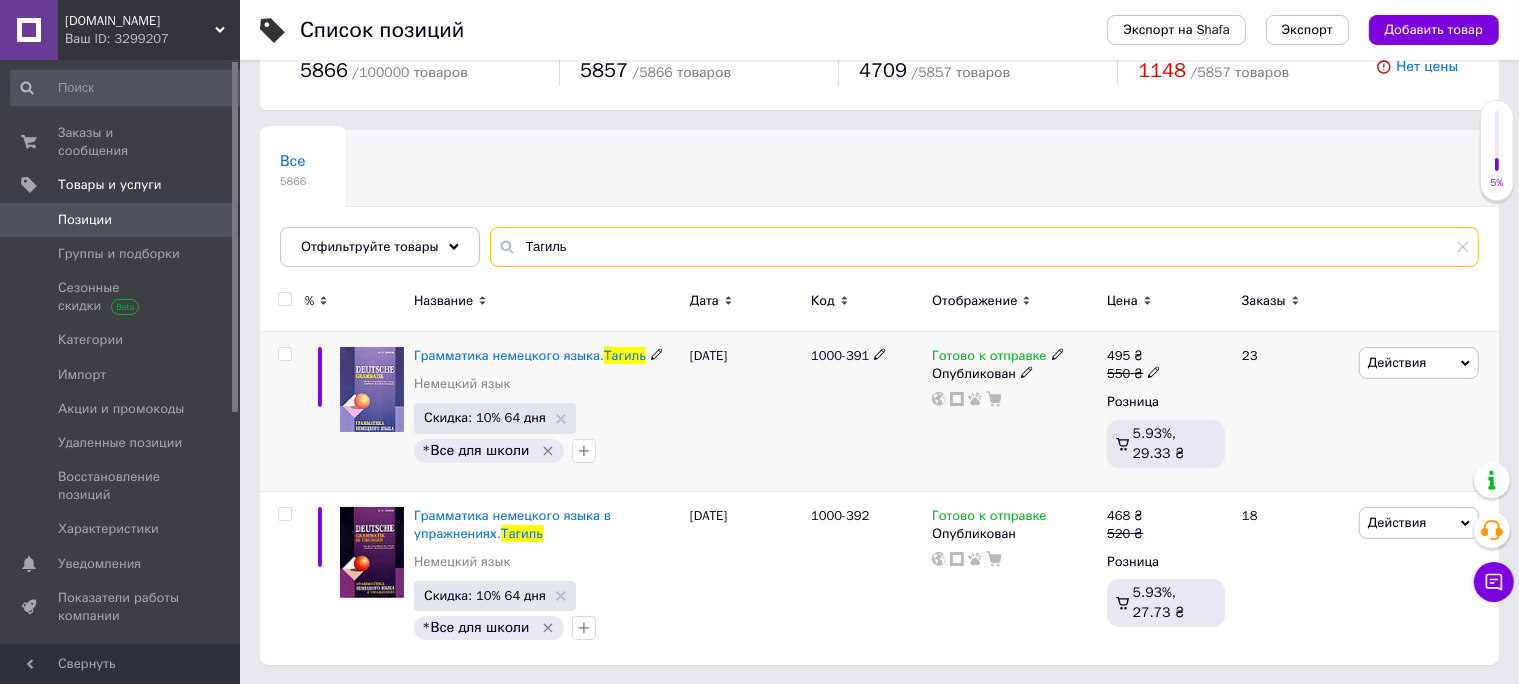 type on "Тагиль" 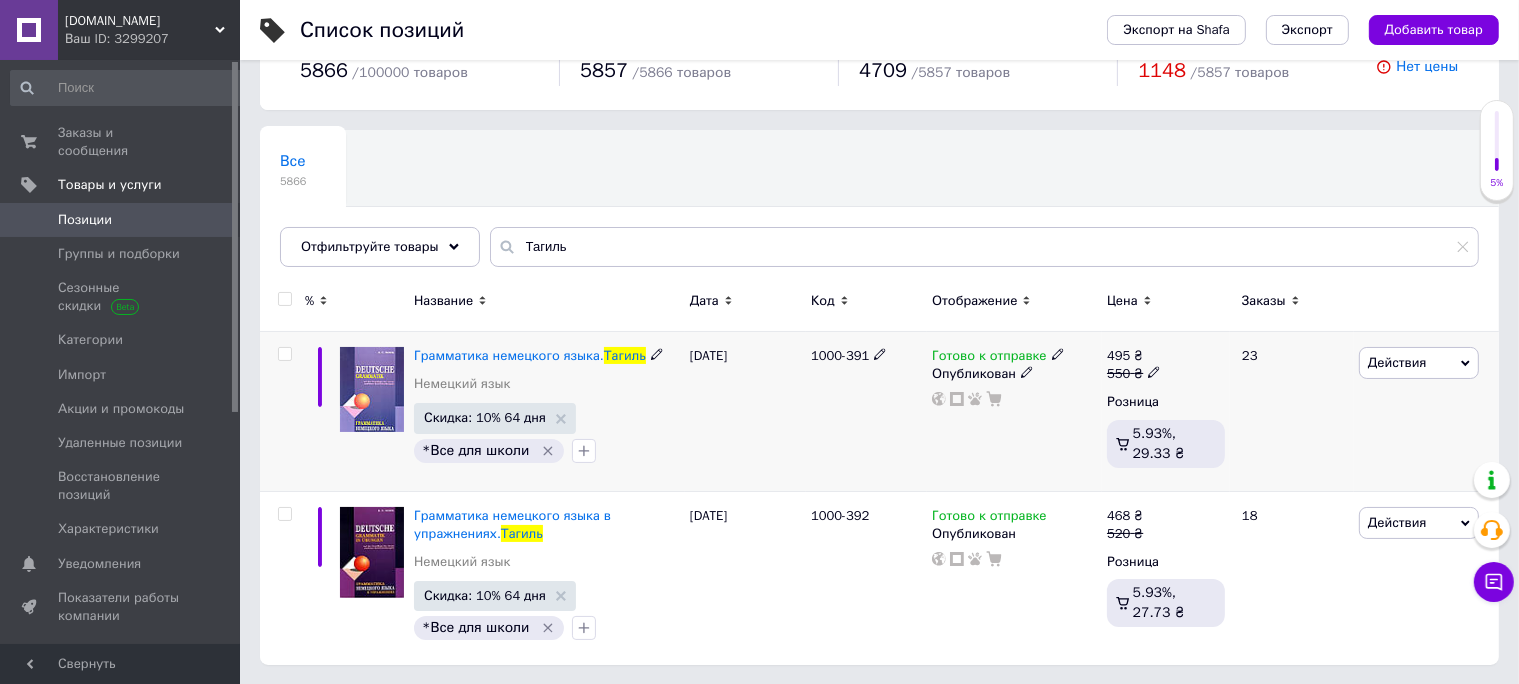click 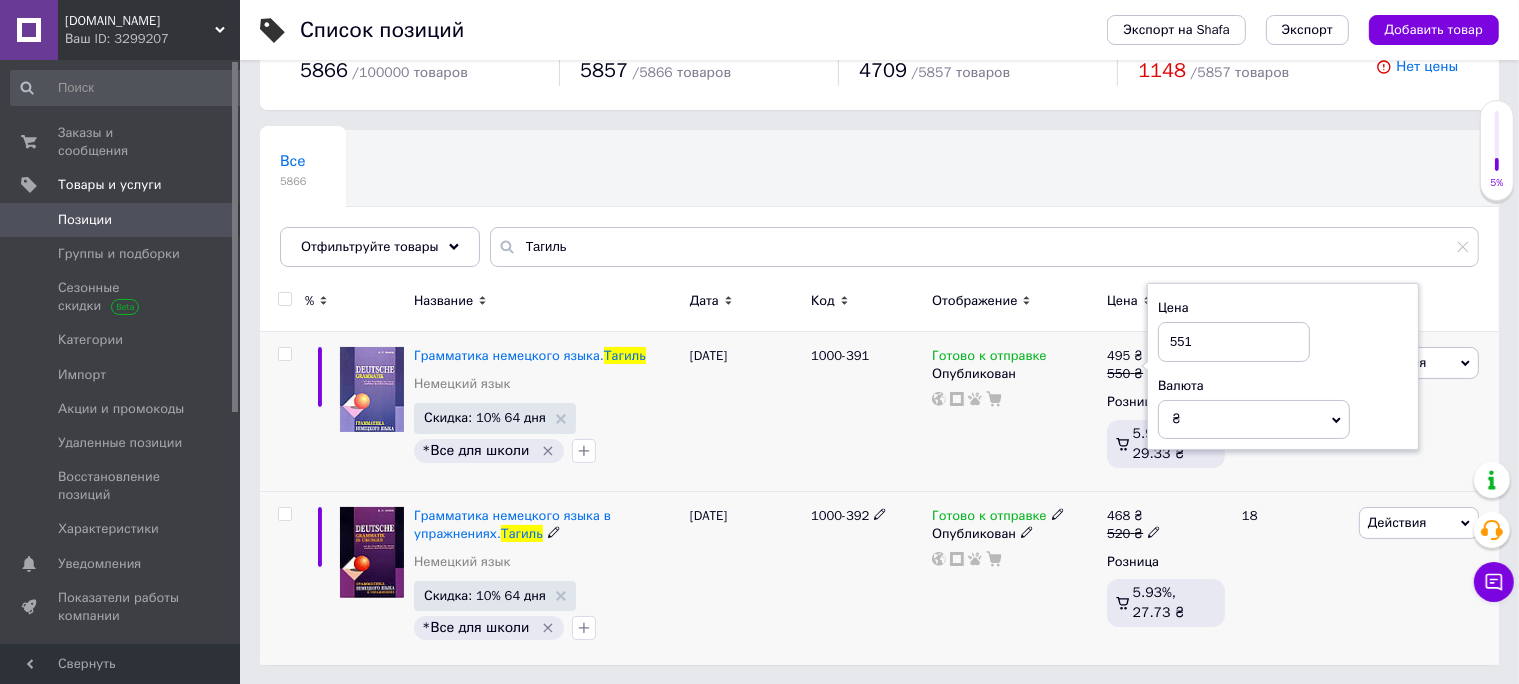 type on "551" 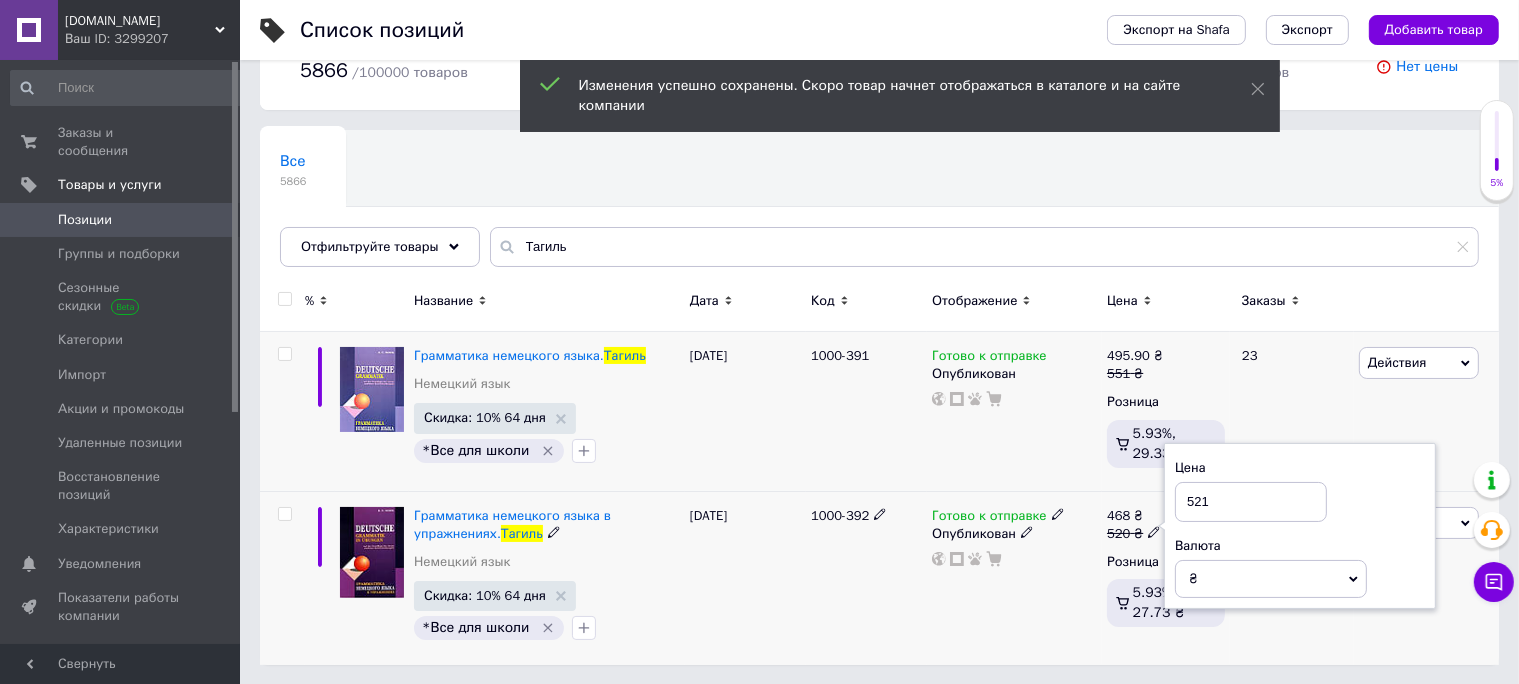 type on "521" 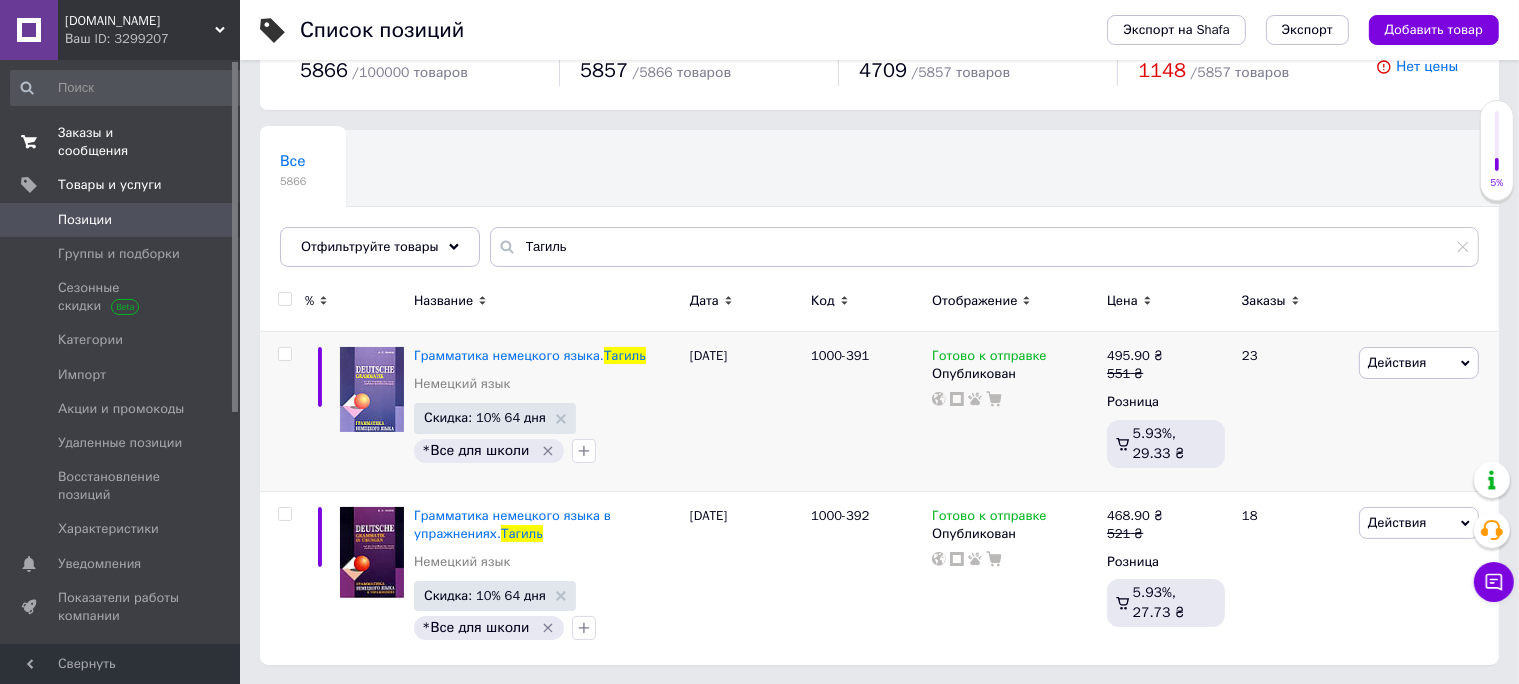 click on "Заказы и сообщения" at bounding box center (121, 142) 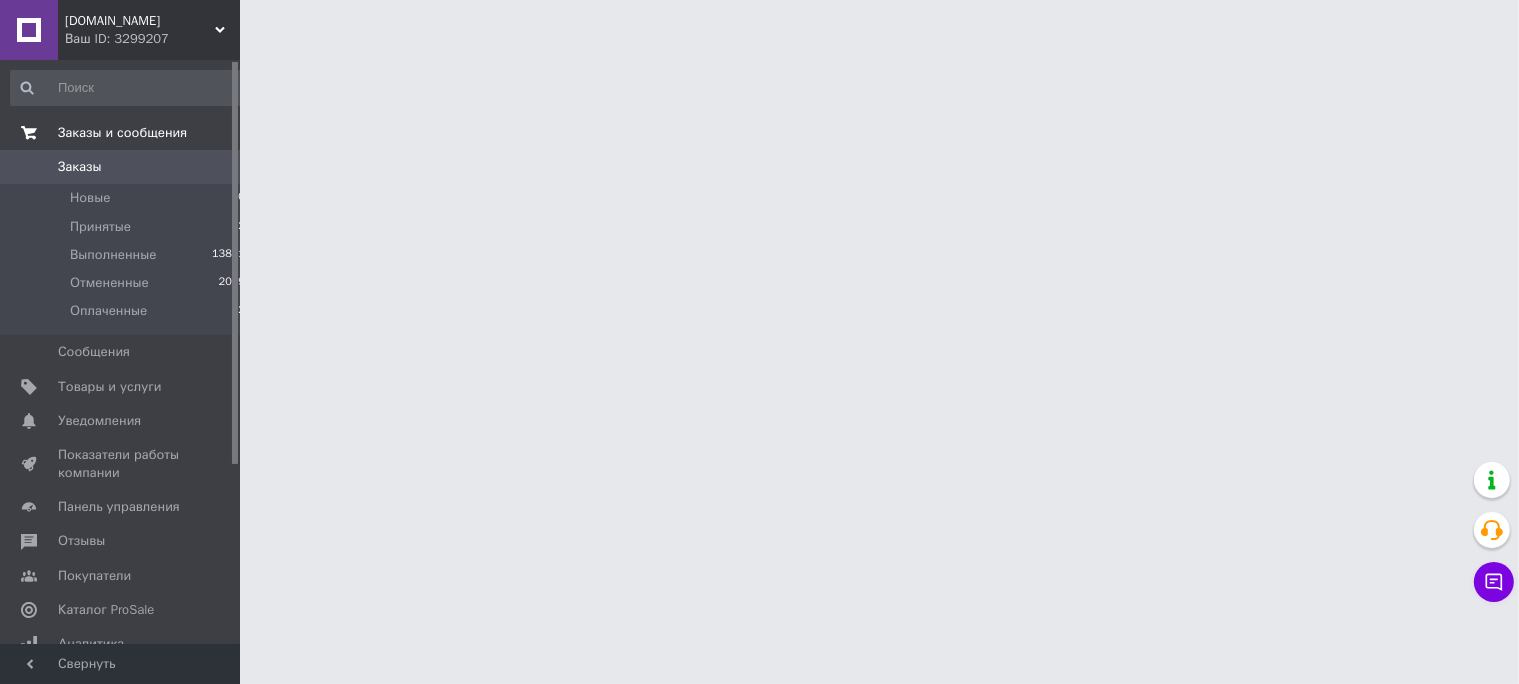 scroll, scrollTop: 0, scrollLeft: 0, axis: both 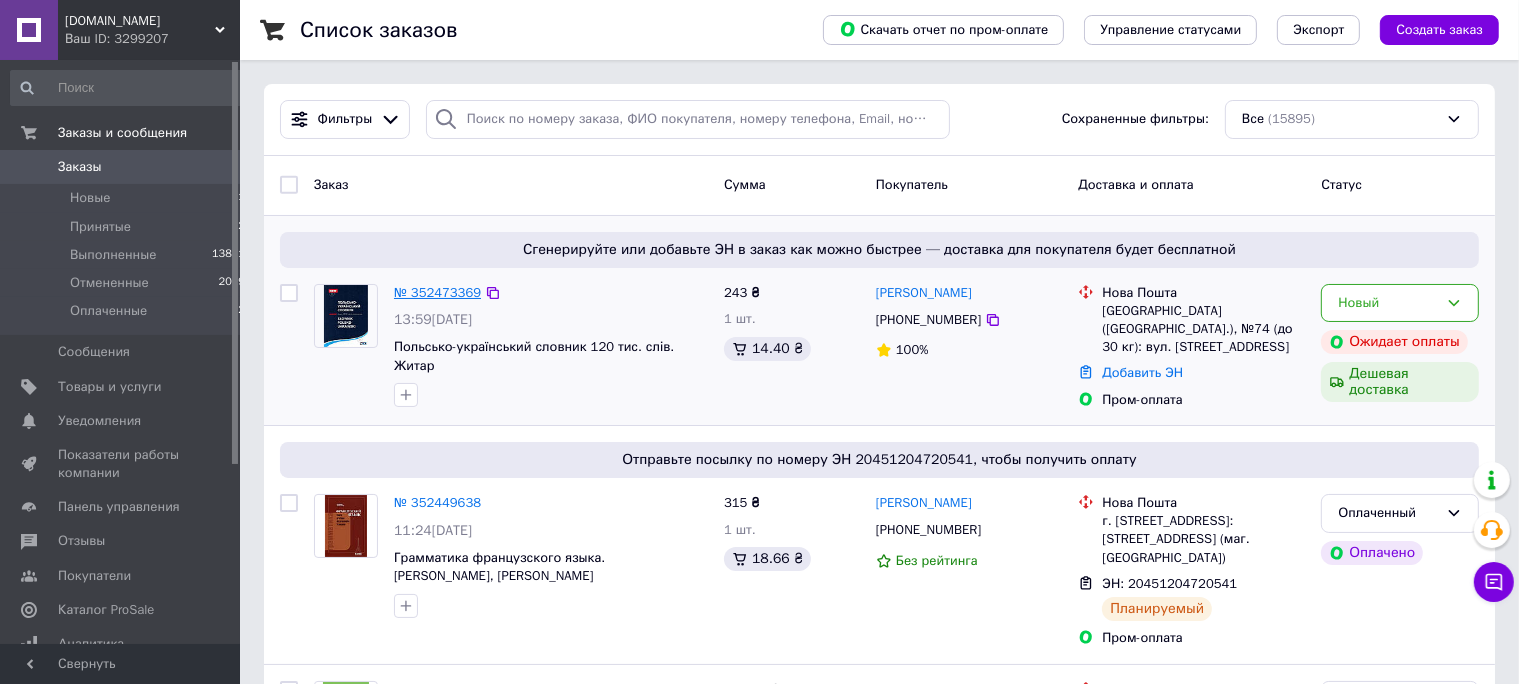 click on "№ 352473369" at bounding box center [437, 292] 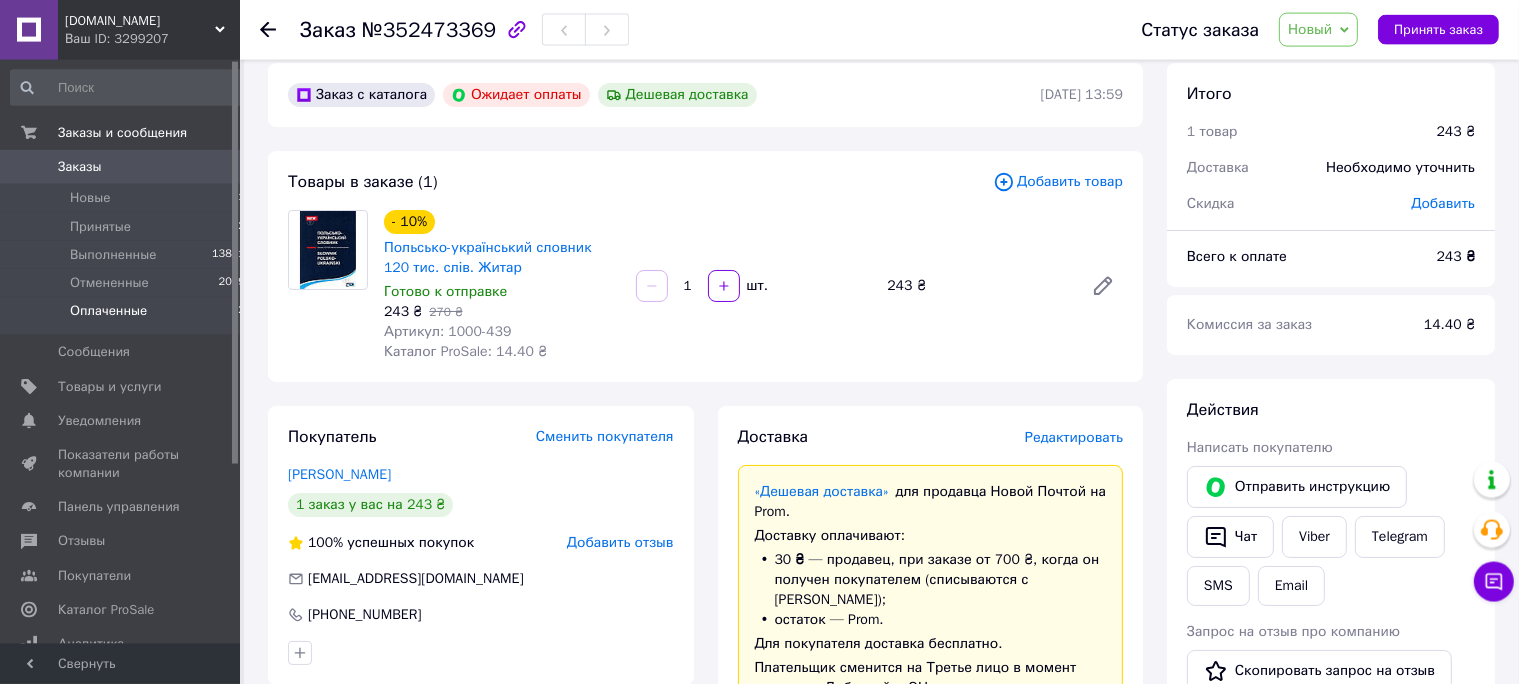 scroll, scrollTop: 0, scrollLeft: 0, axis: both 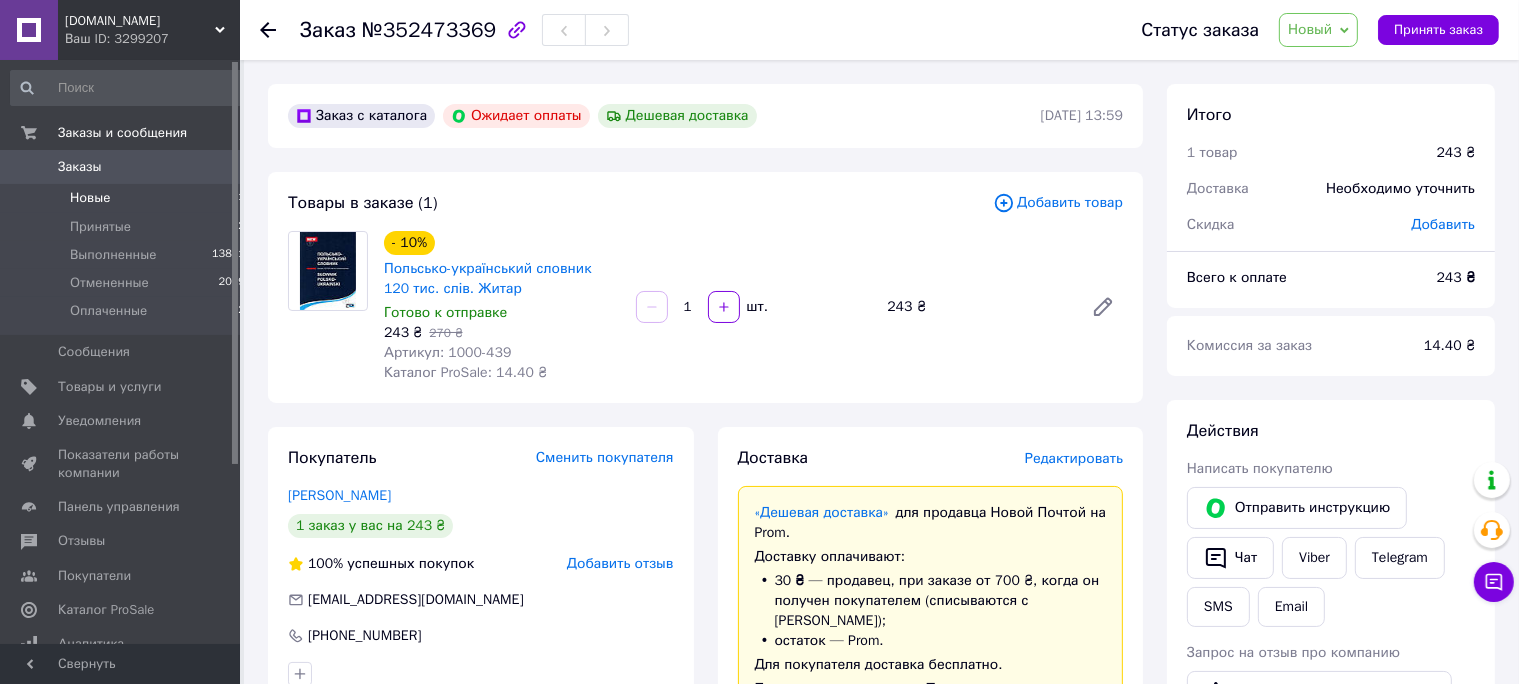 click on "Новые" at bounding box center (90, 198) 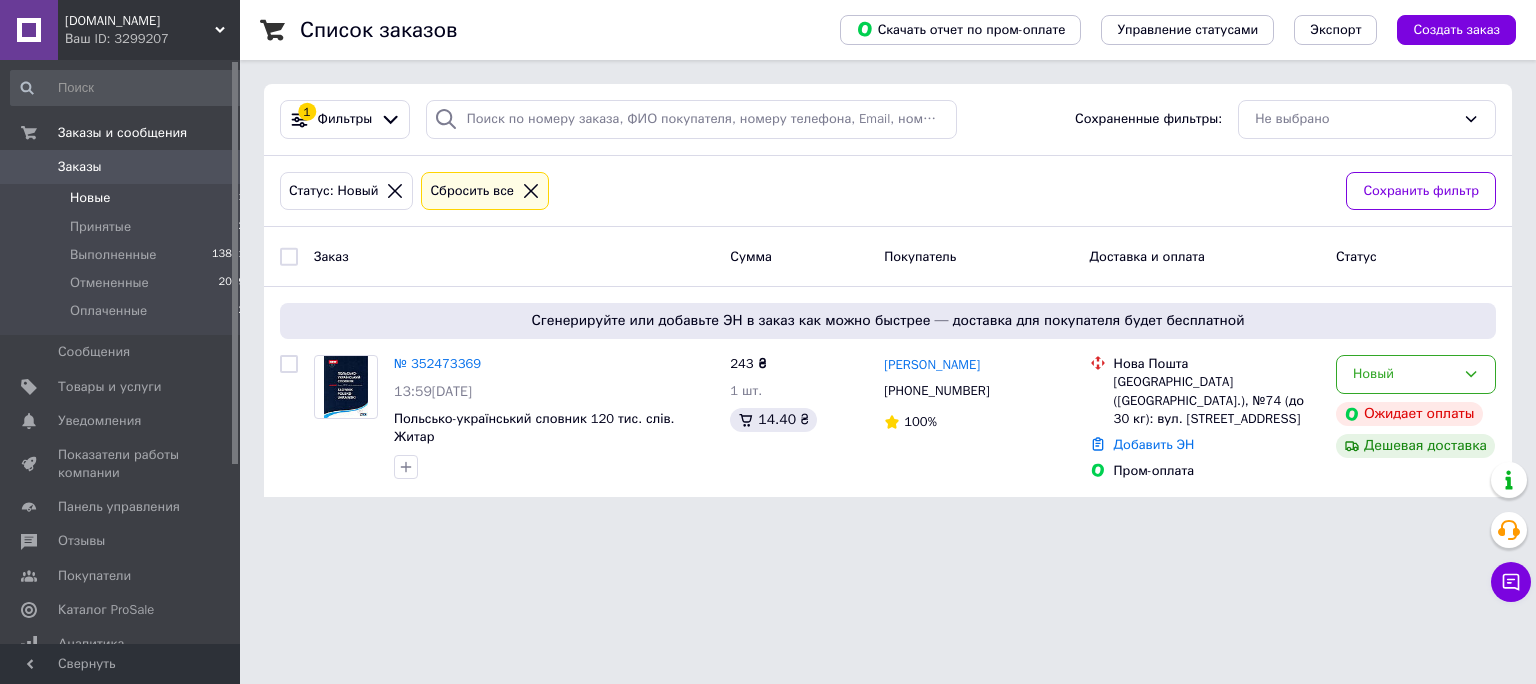 click on "Новые" at bounding box center (90, 198) 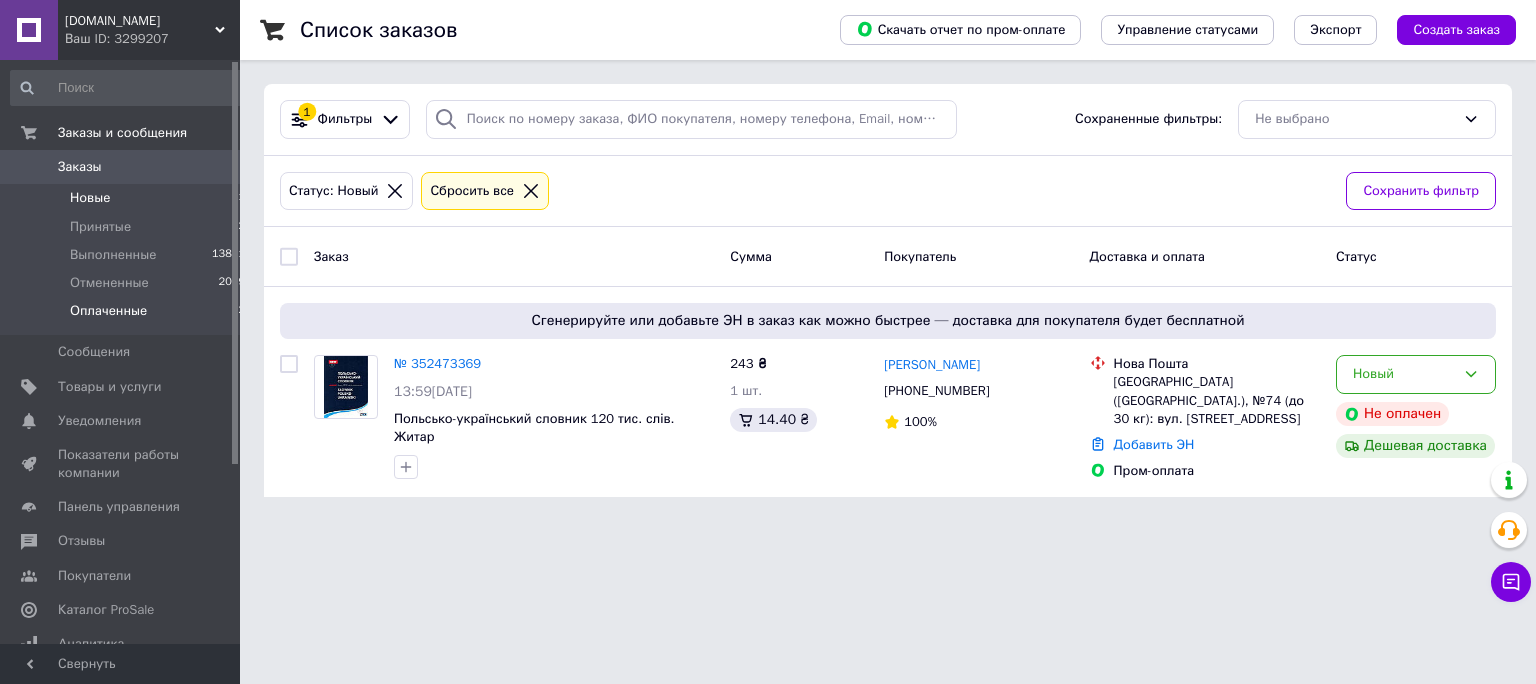 click on "Оплаченные" at bounding box center (108, 311) 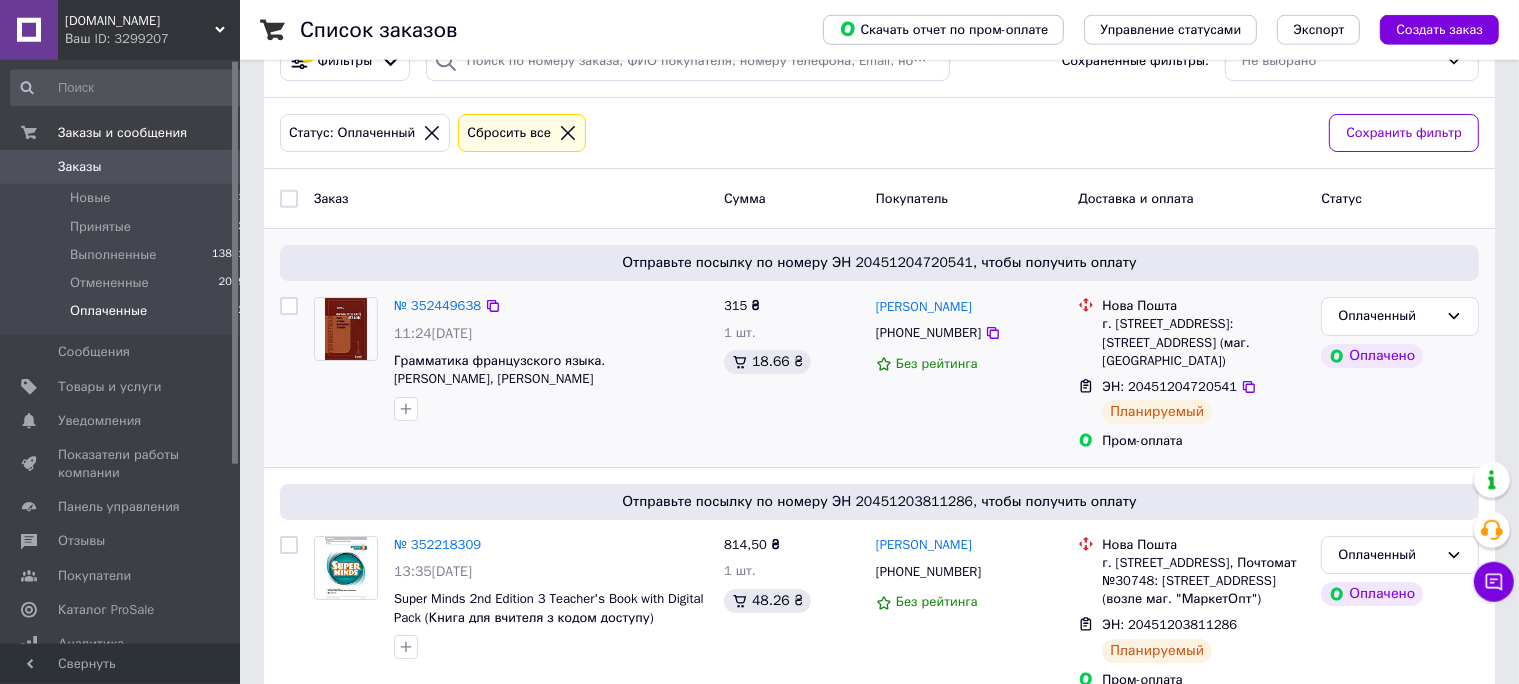 scroll, scrollTop: 120, scrollLeft: 0, axis: vertical 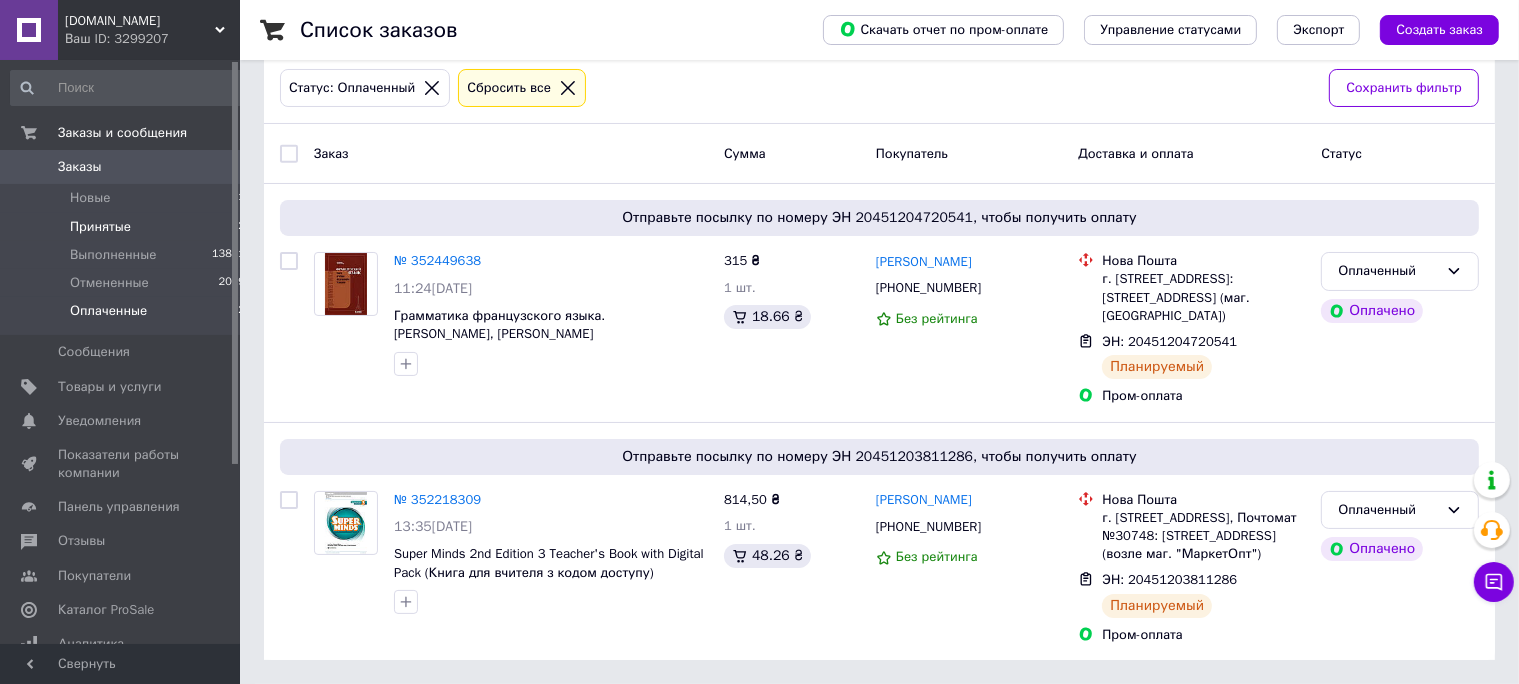 click on "Принятые" at bounding box center [100, 227] 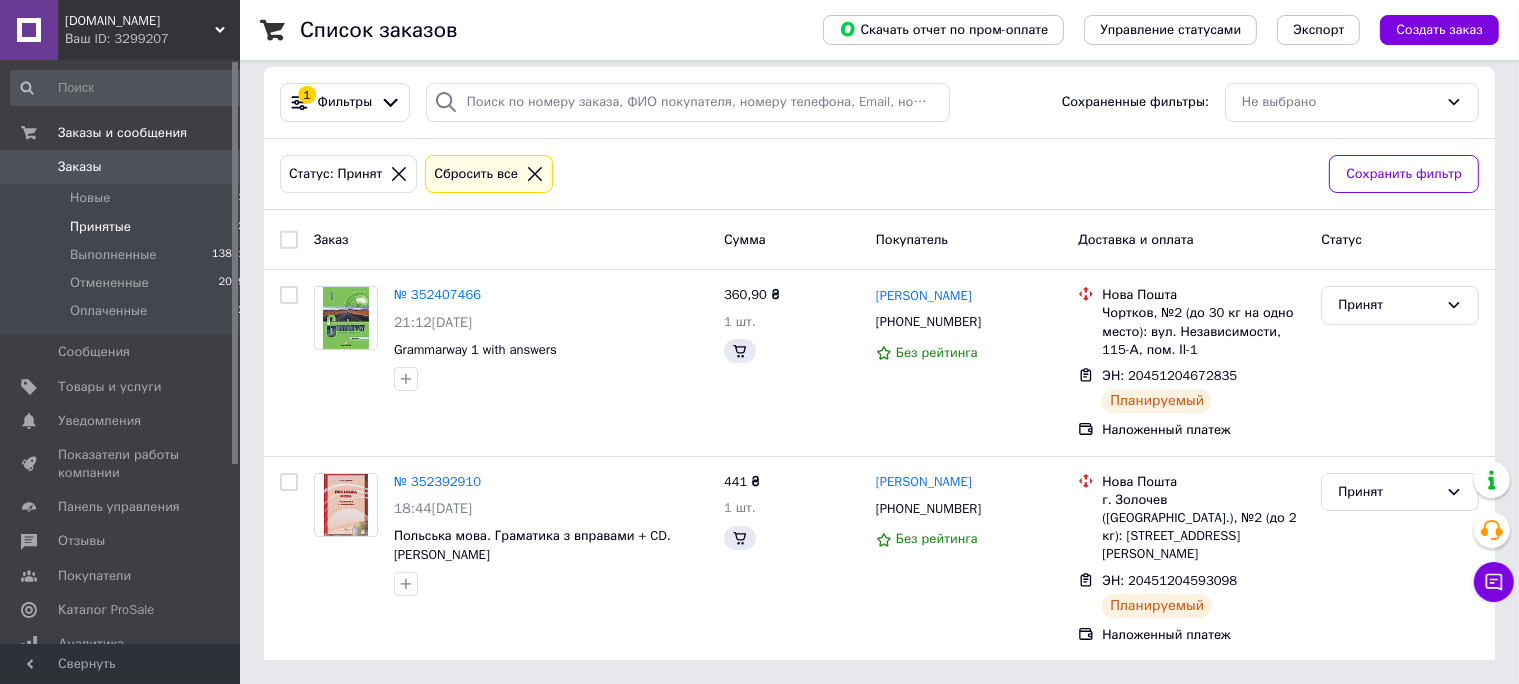 scroll, scrollTop: 0, scrollLeft: 0, axis: both 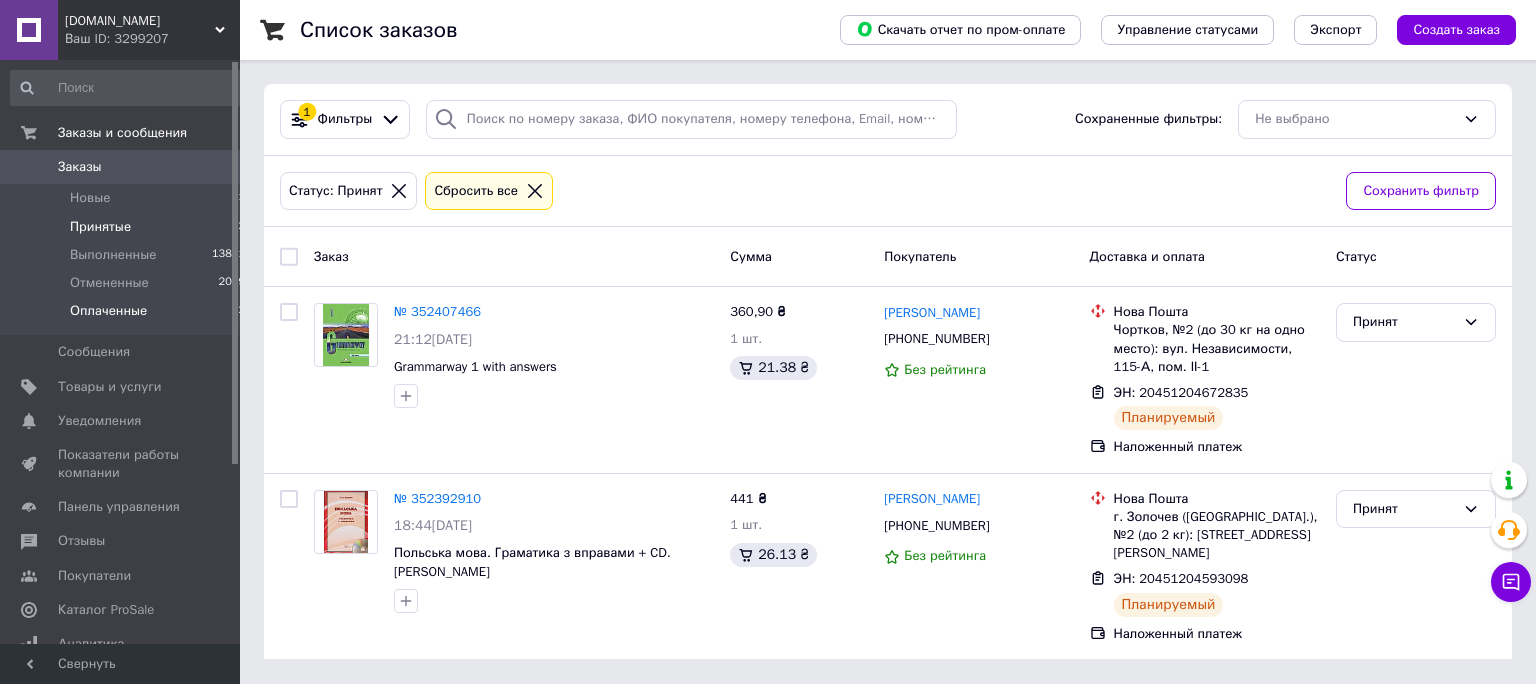 click on "Оплаченные" at bounding box center [108, 311] 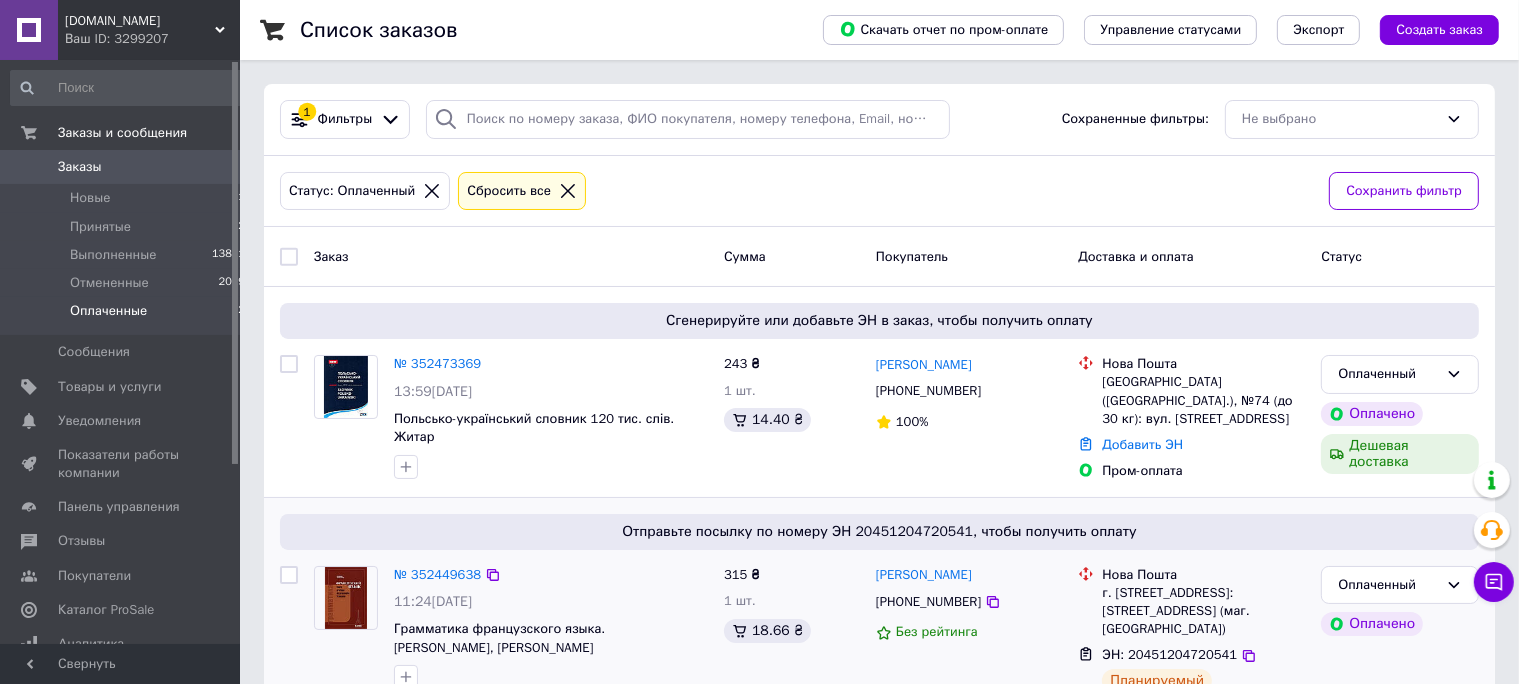 scroll, scrollTop: 312, scrollLeft: 0, axis: vertical 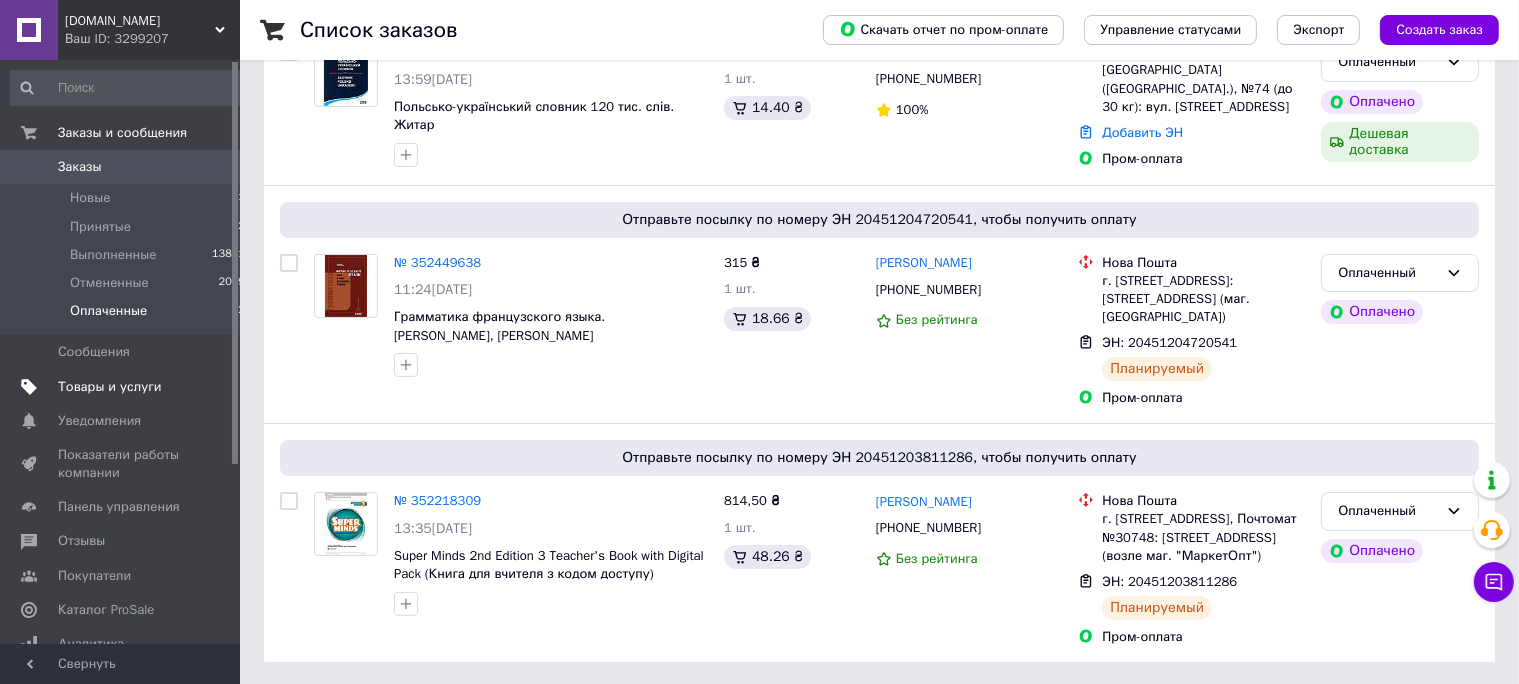 click on "Товары и услуги" at bounding box center (110, 387) 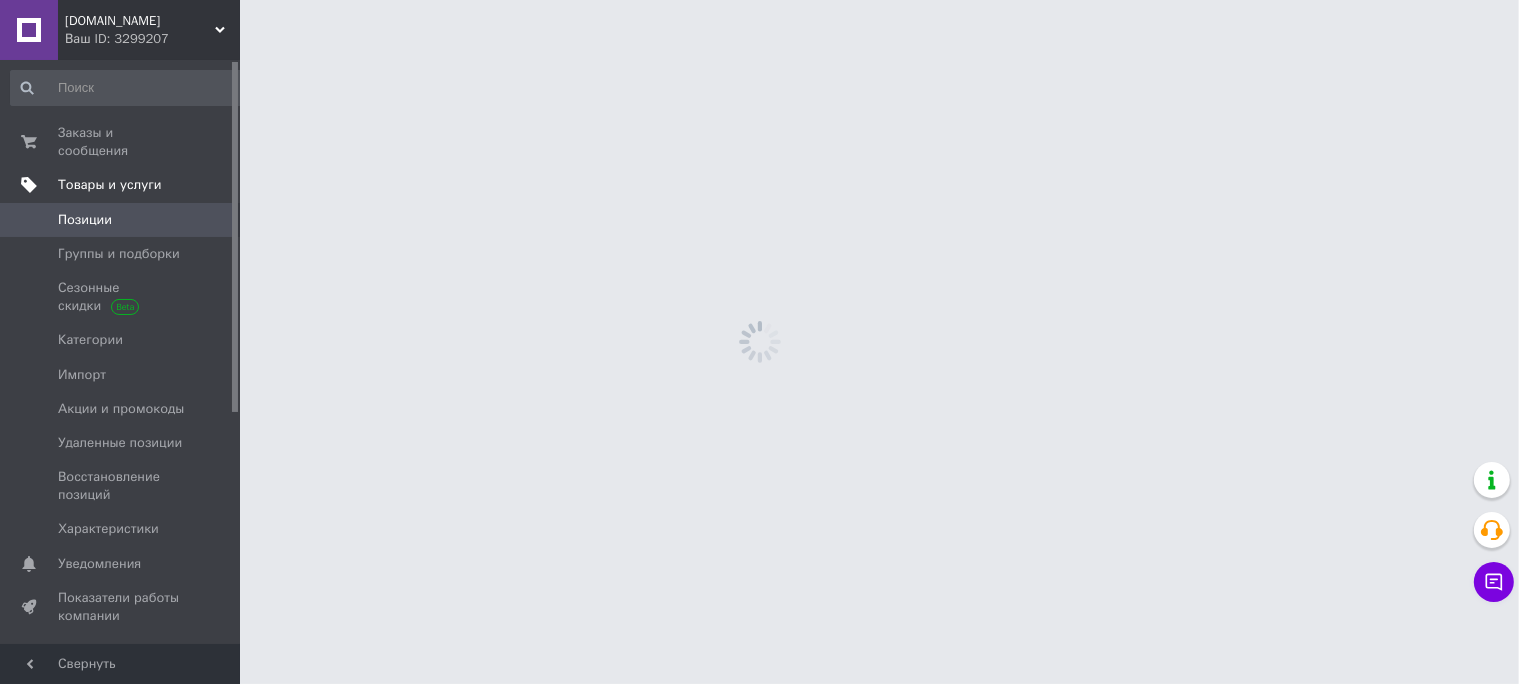 scroll, scrollTop: 0, scrollLeft: 0, axis: both 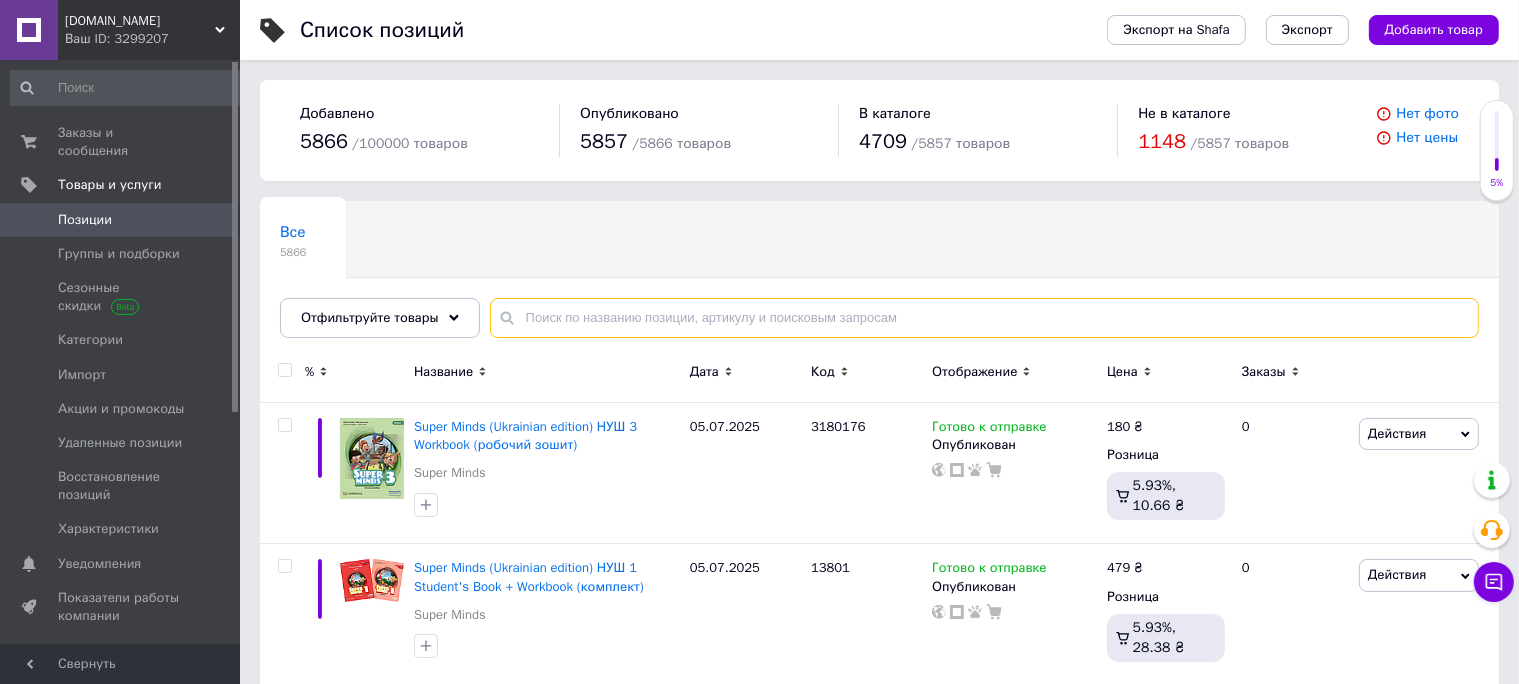 click at bounding box center [984, 318] 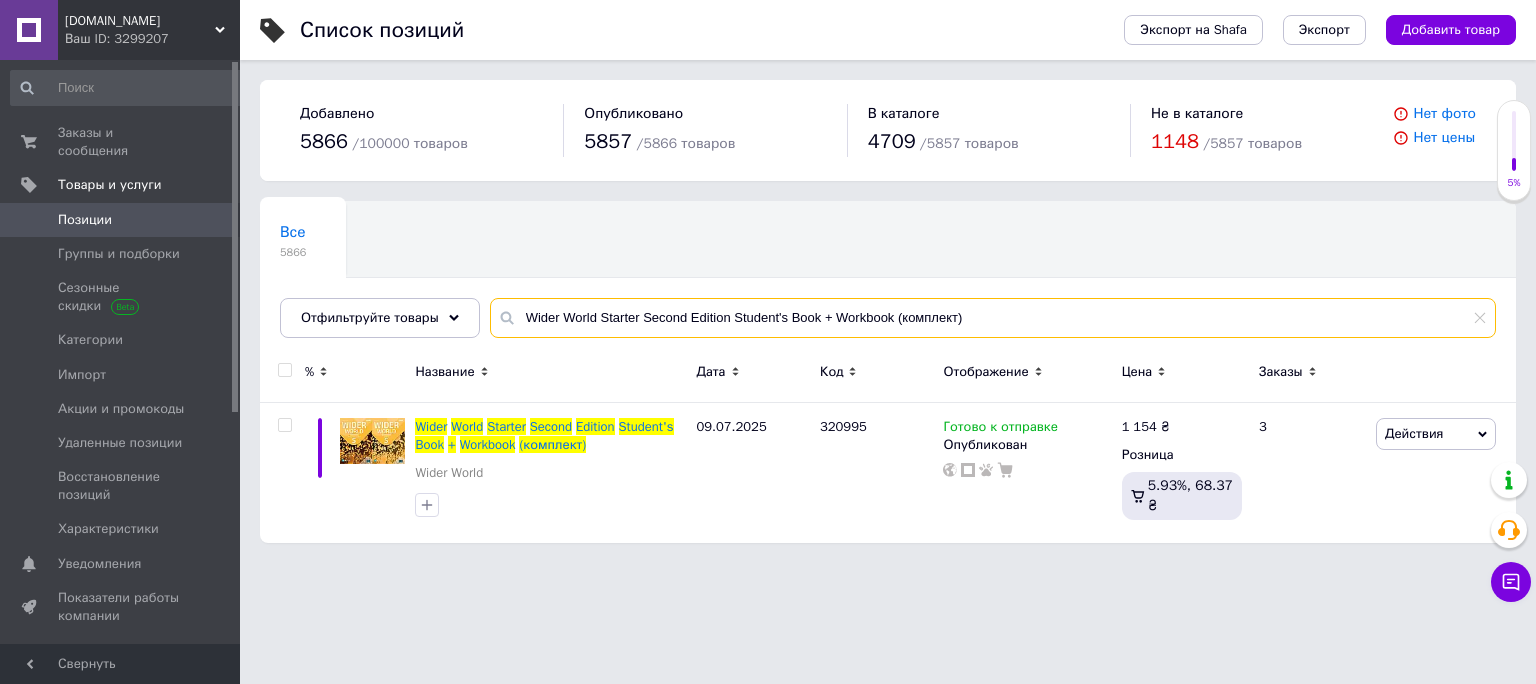 drag, startPoint x: 983, startPoint y: 314, endPoint x: 811, endPoint y: 320, distance: 172.10461 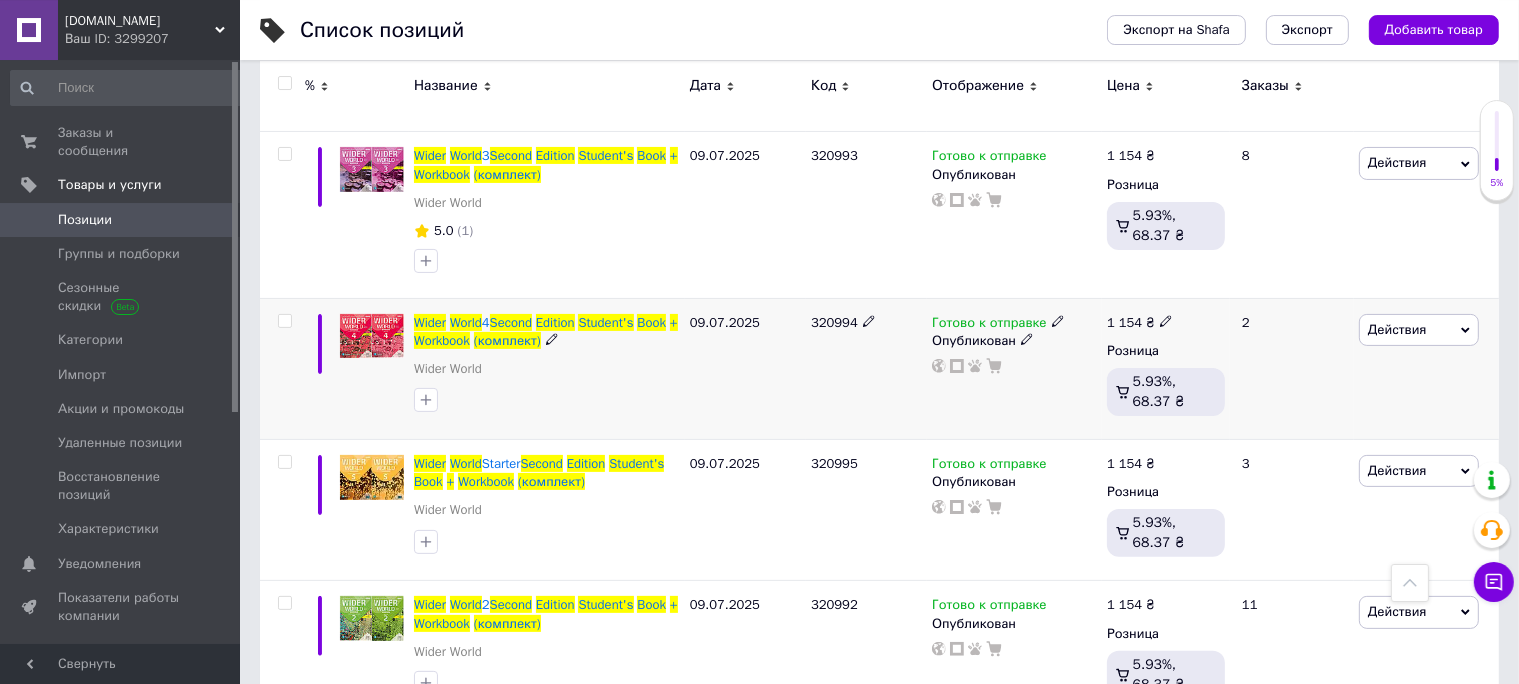scroll, scrollTop: 362, scrollLeft: 0, axis: vertical 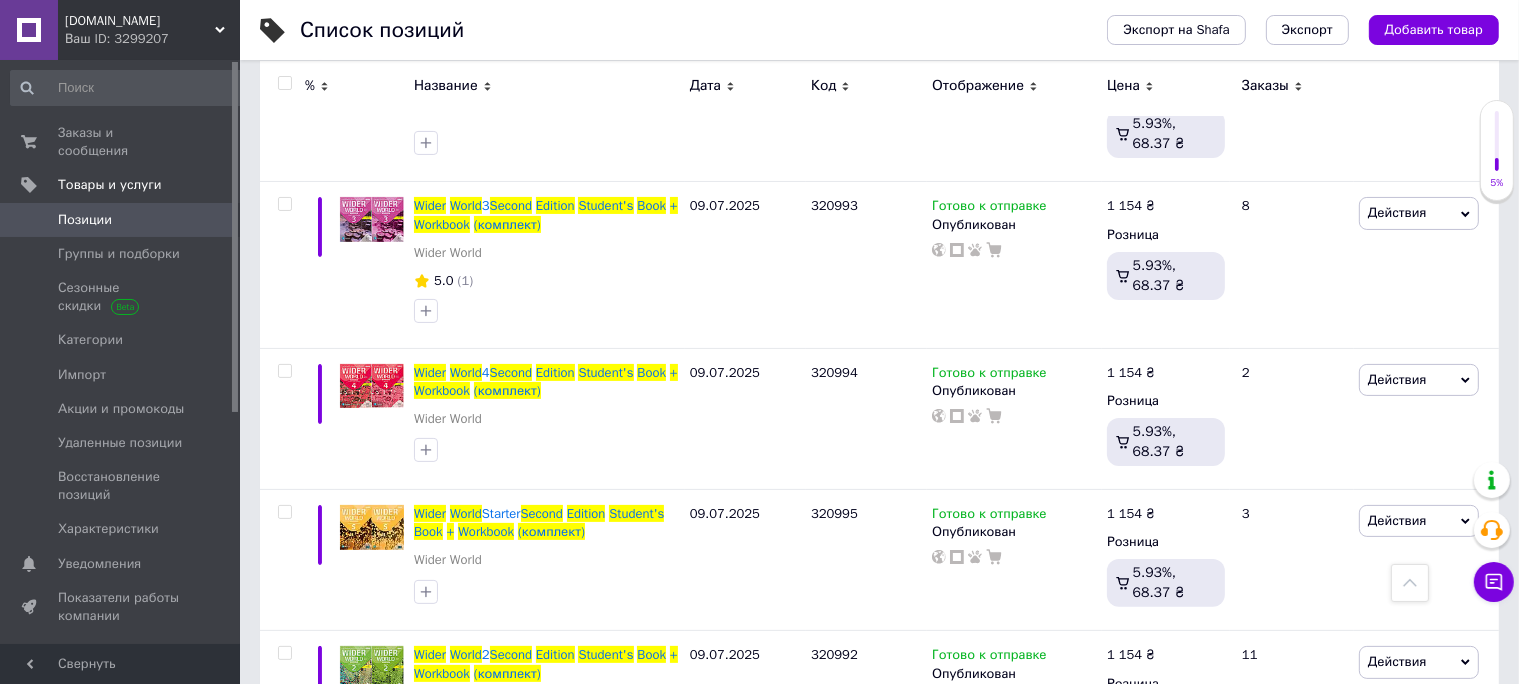 type on "Wider World Second Edition Student's Book + Workbook (комплект)" 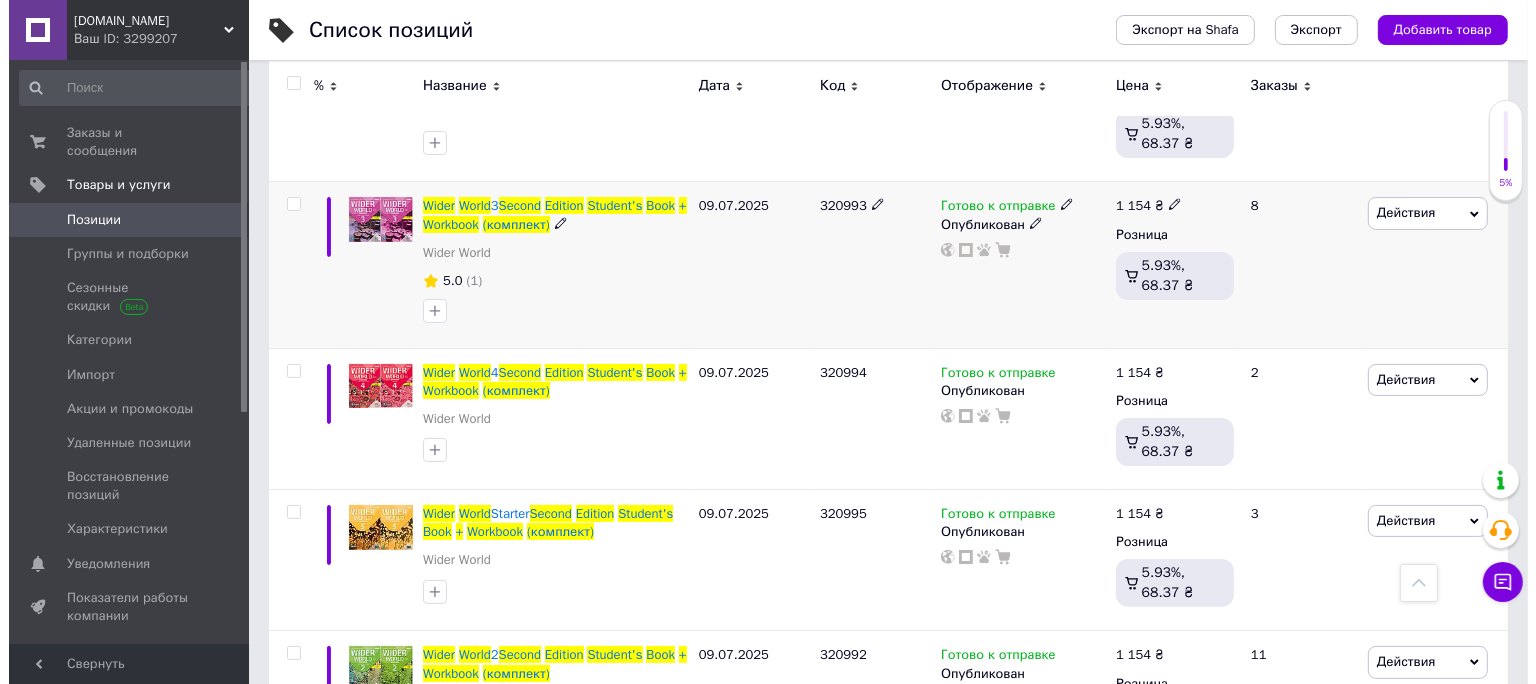 scroll, scrollTop: 0, scrollLeft: 0, axis: both 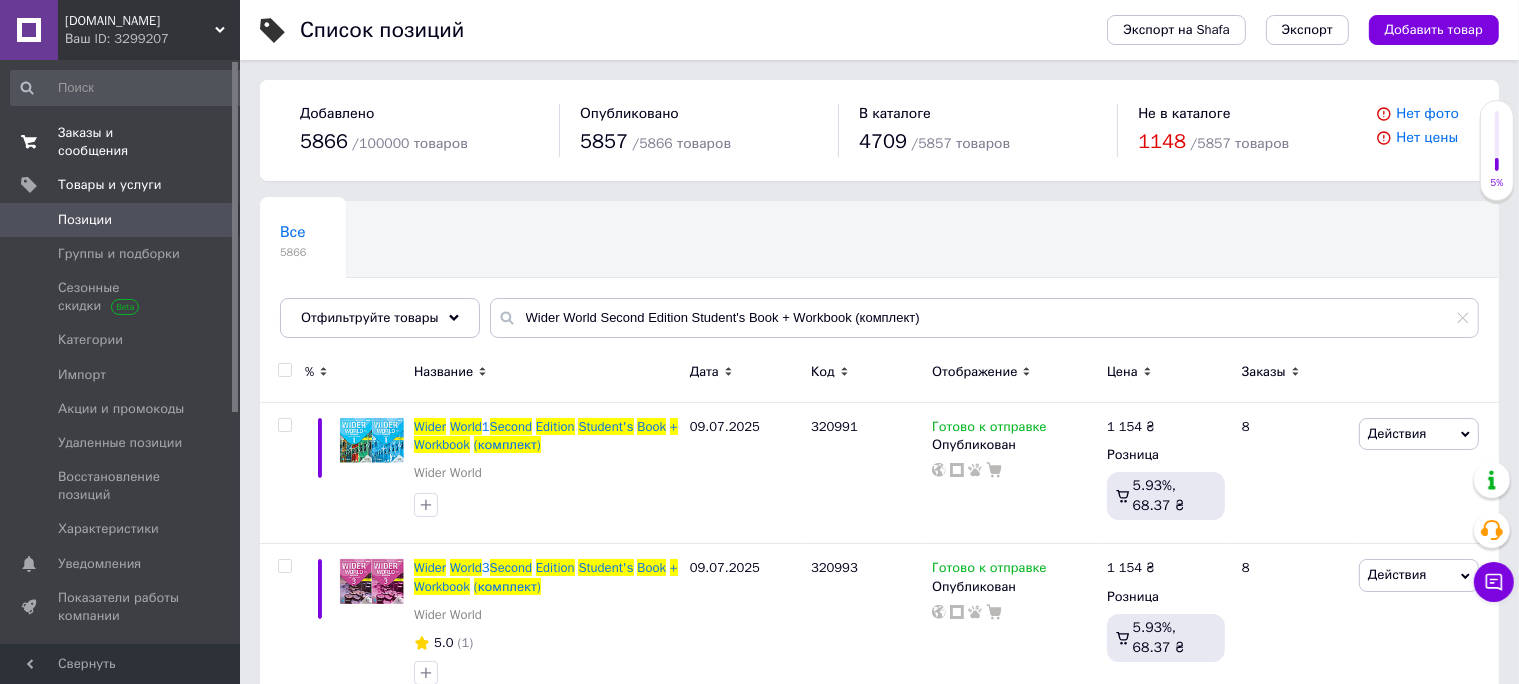 click on "Заказы и сообщения" at bounding box center (121, 142) 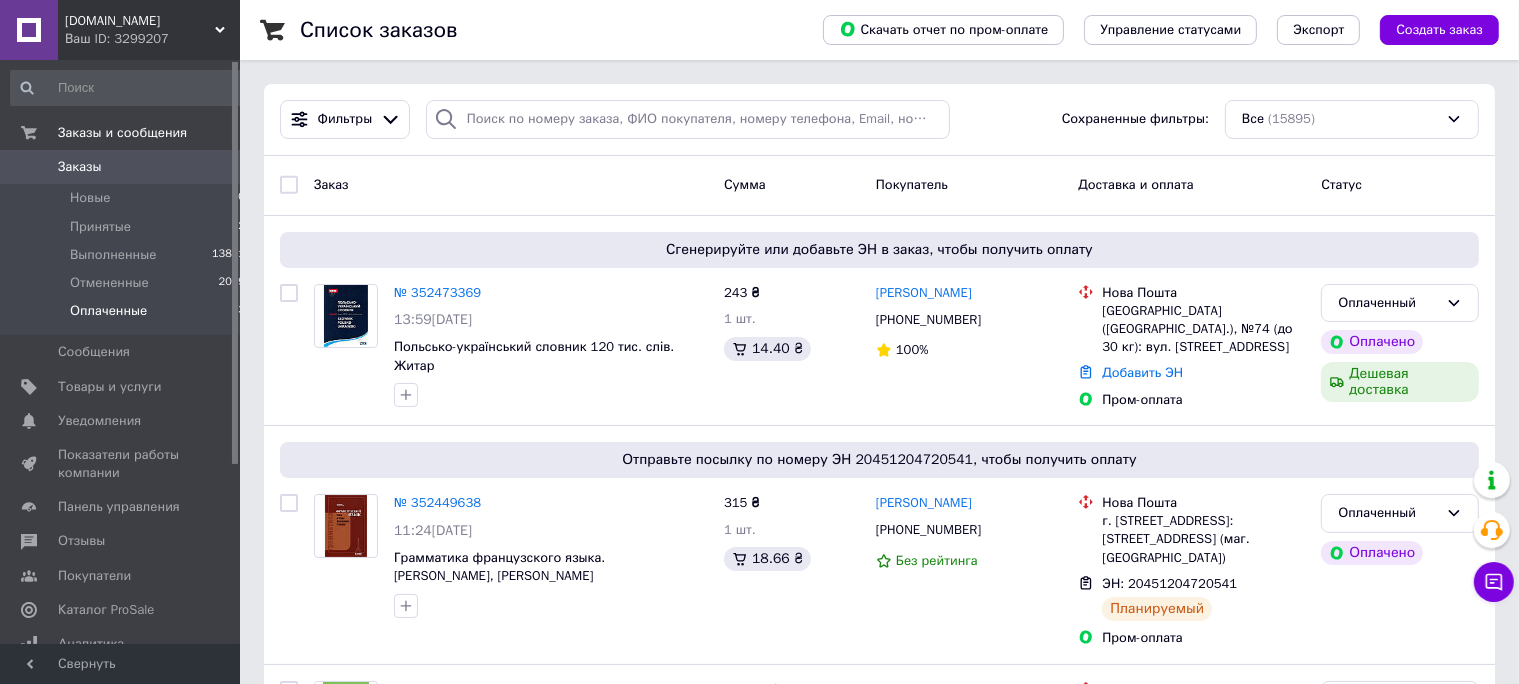 click on "Оплаченные" at bounding box center [108, 311] 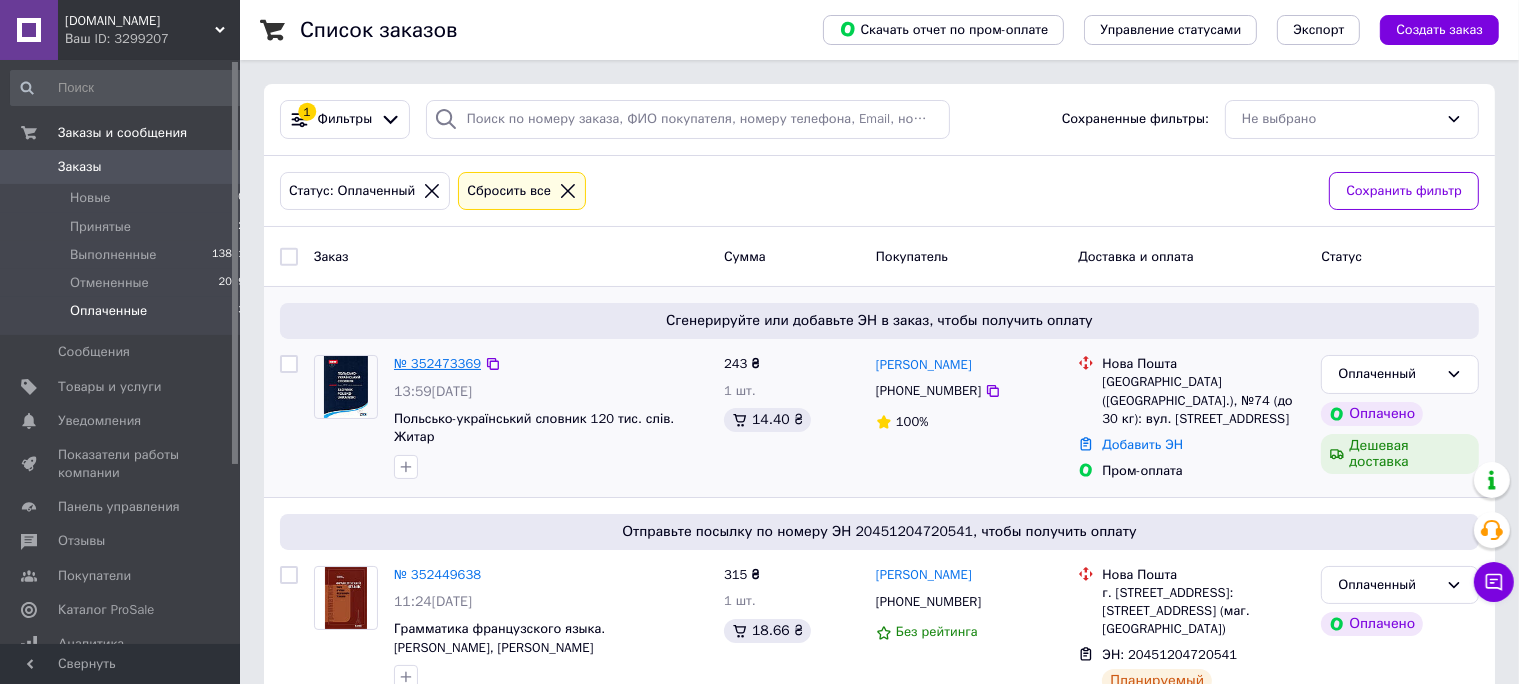 click on "№ 352473369" at bounding box center (437, 363) 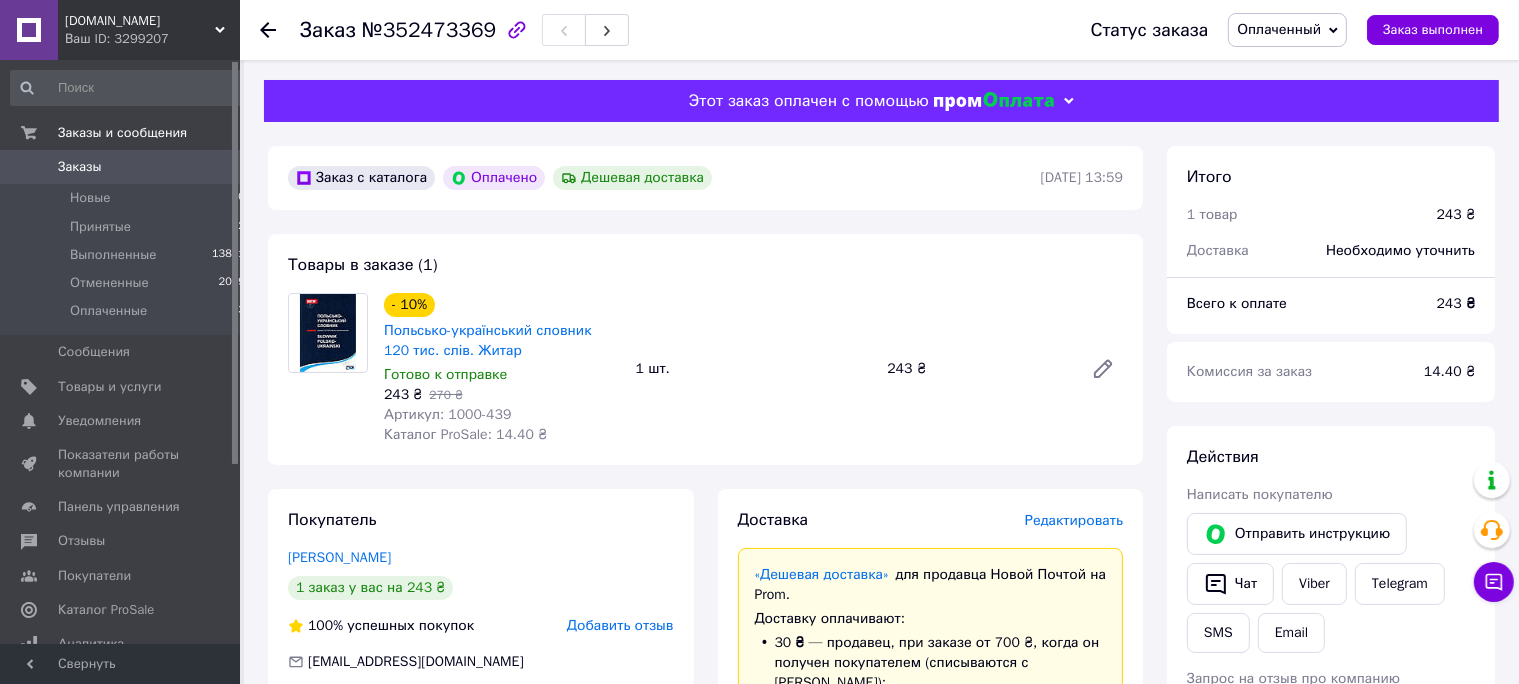 click on "Редактировать" at bounding box center [1074, 520] 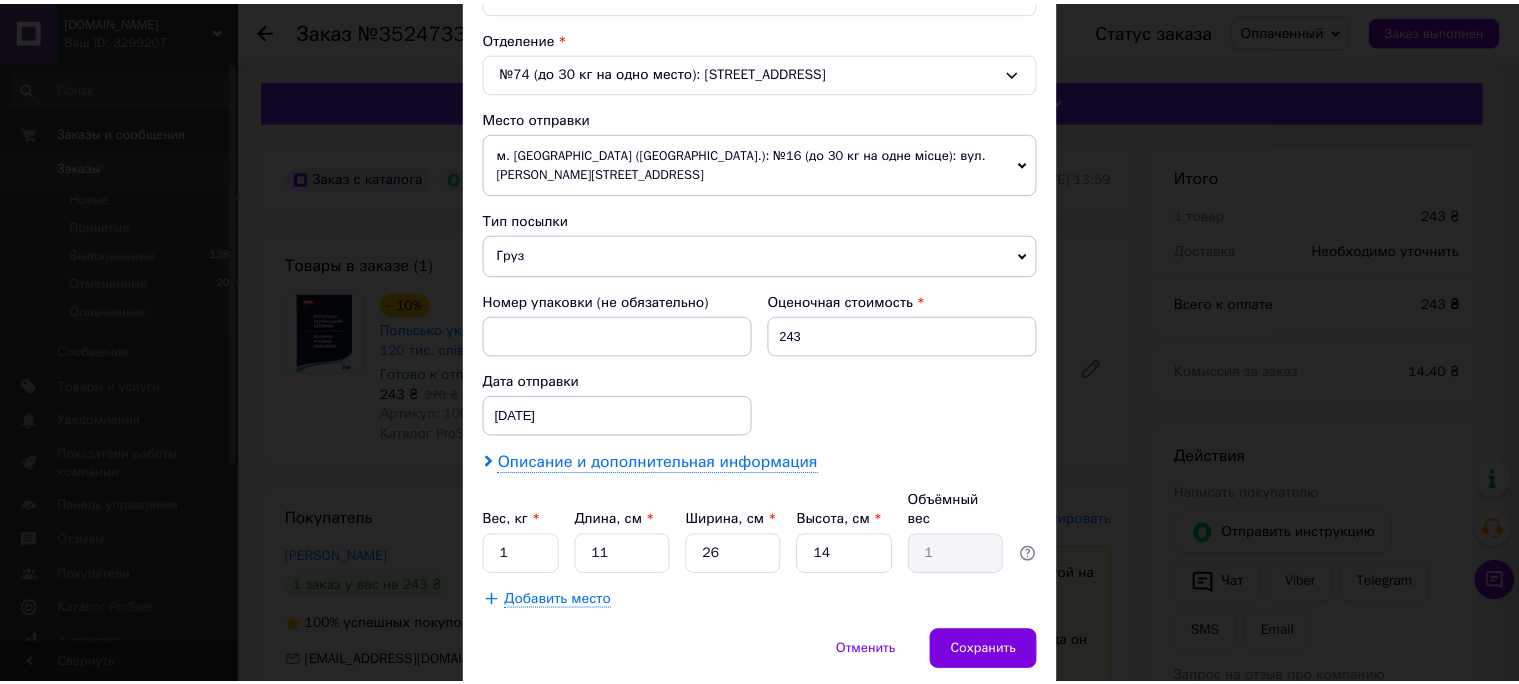 scroll, scrollTop: 638, scrollLeft: 0, axis: vertical 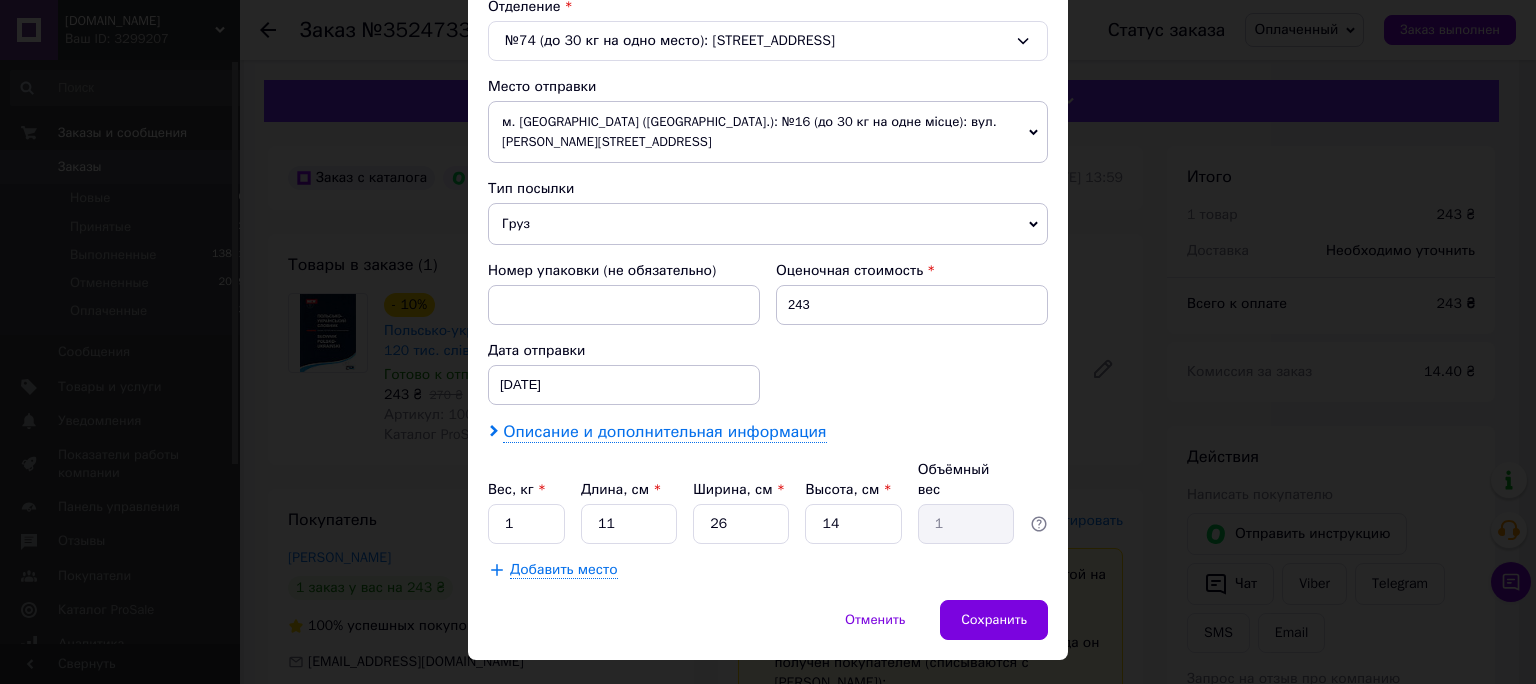 click on "Описание и дополнительная информация" at bounding box center (664, 432) 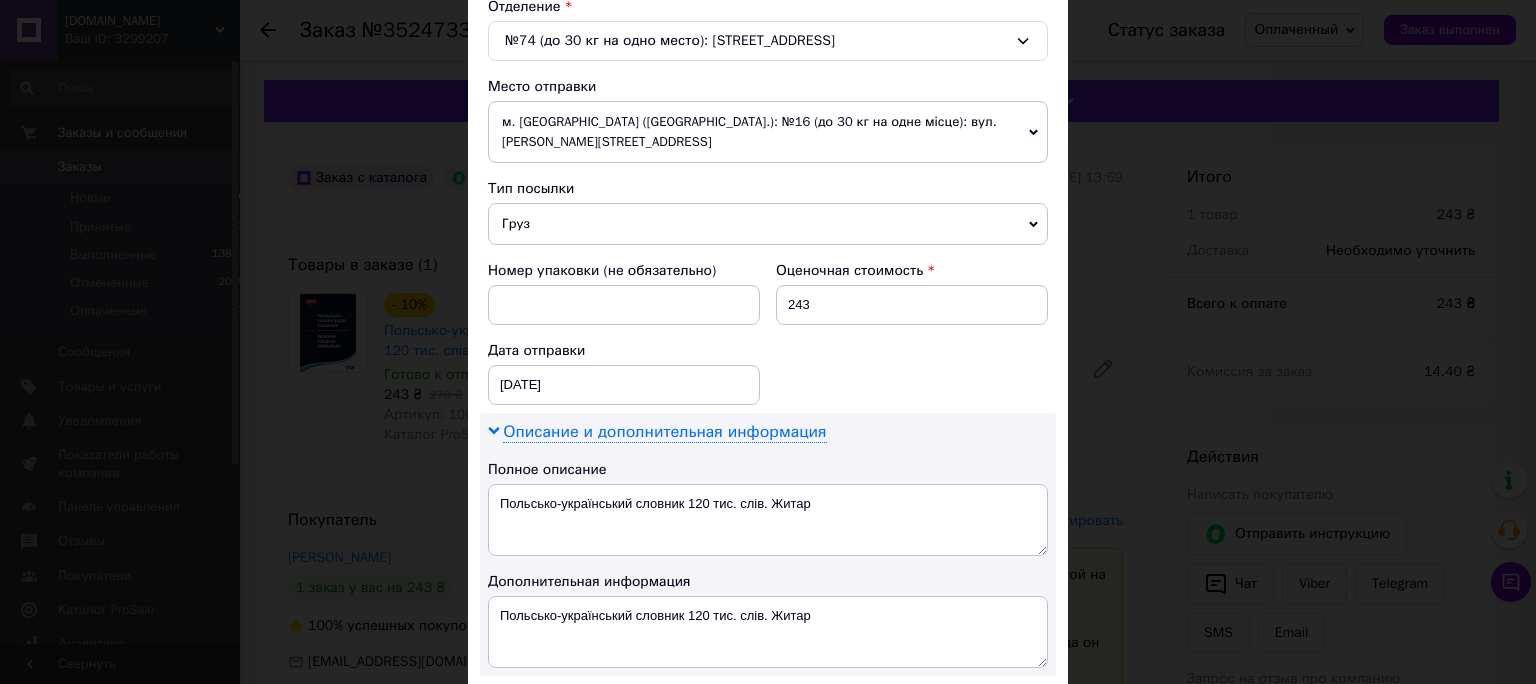 click on "Описание и дополнительная информация" at bounding box center [664, 432] 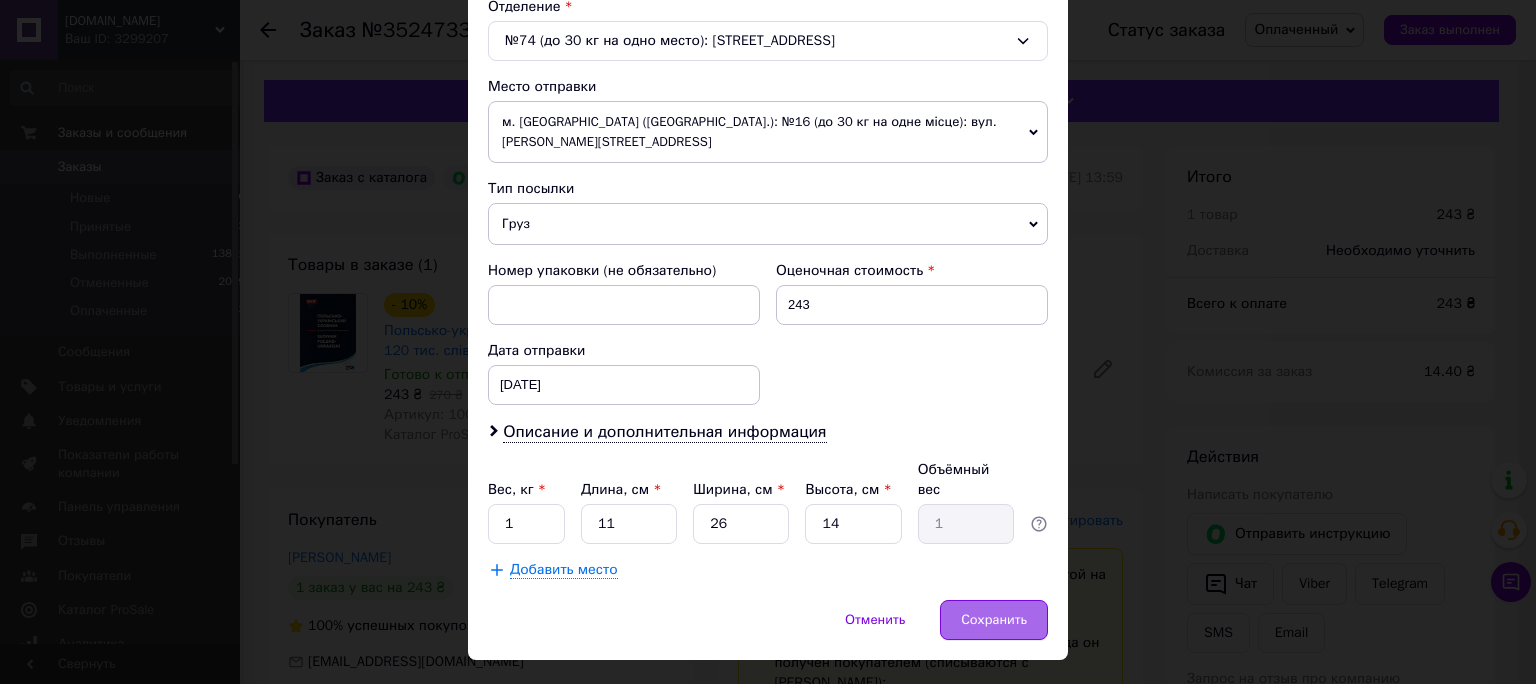 click on "Сохранить" at bounding box center (994, 620) 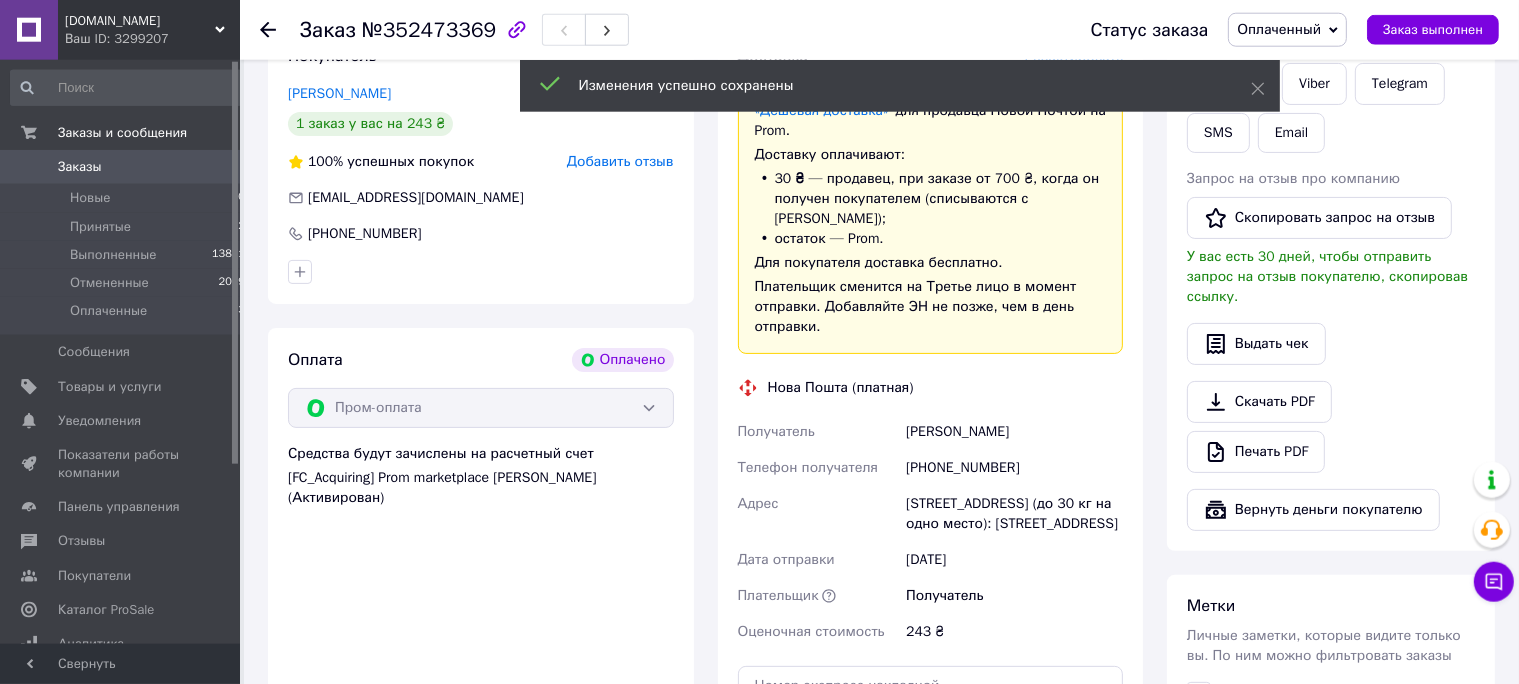 scroll, scrollTop: 633, scrollLeft: 0, axis: vertical 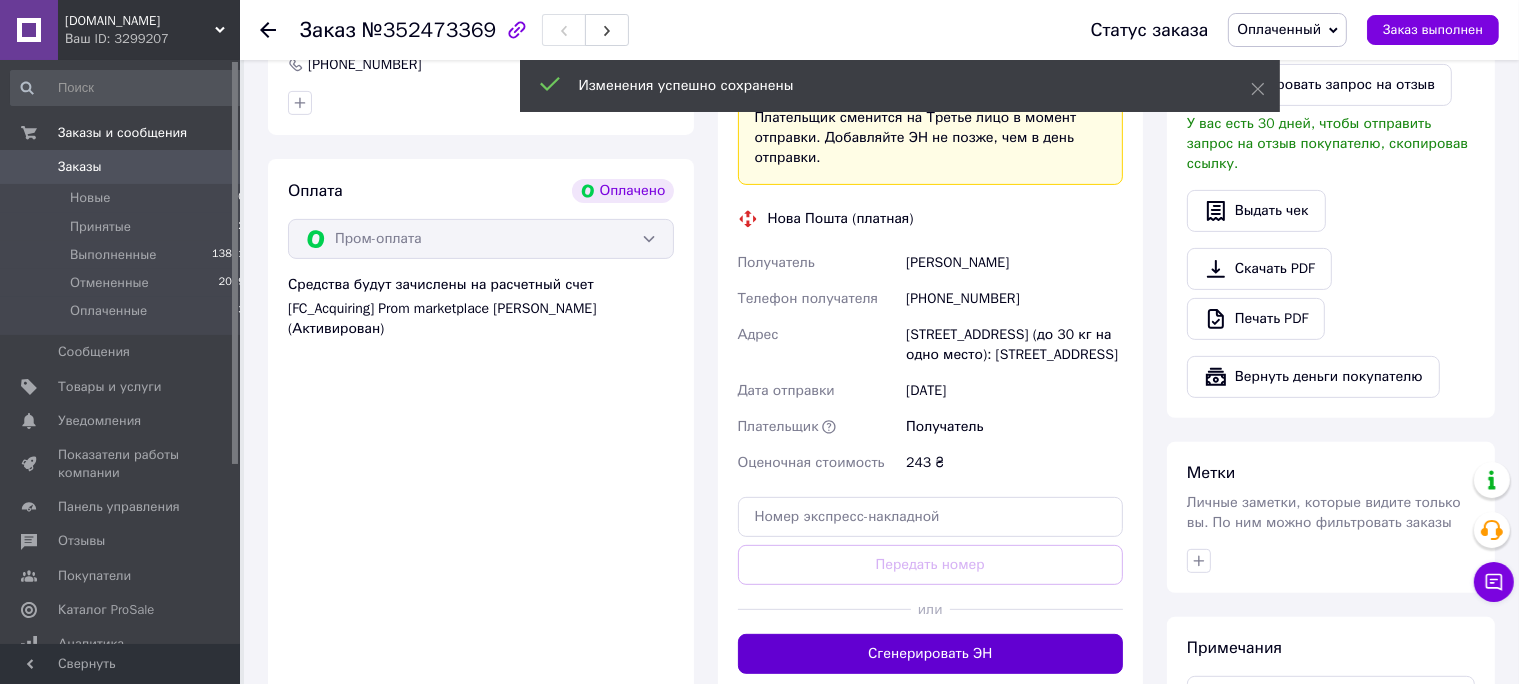 click on "Сгенерировать ЭН" at bounding box center (931, 654) 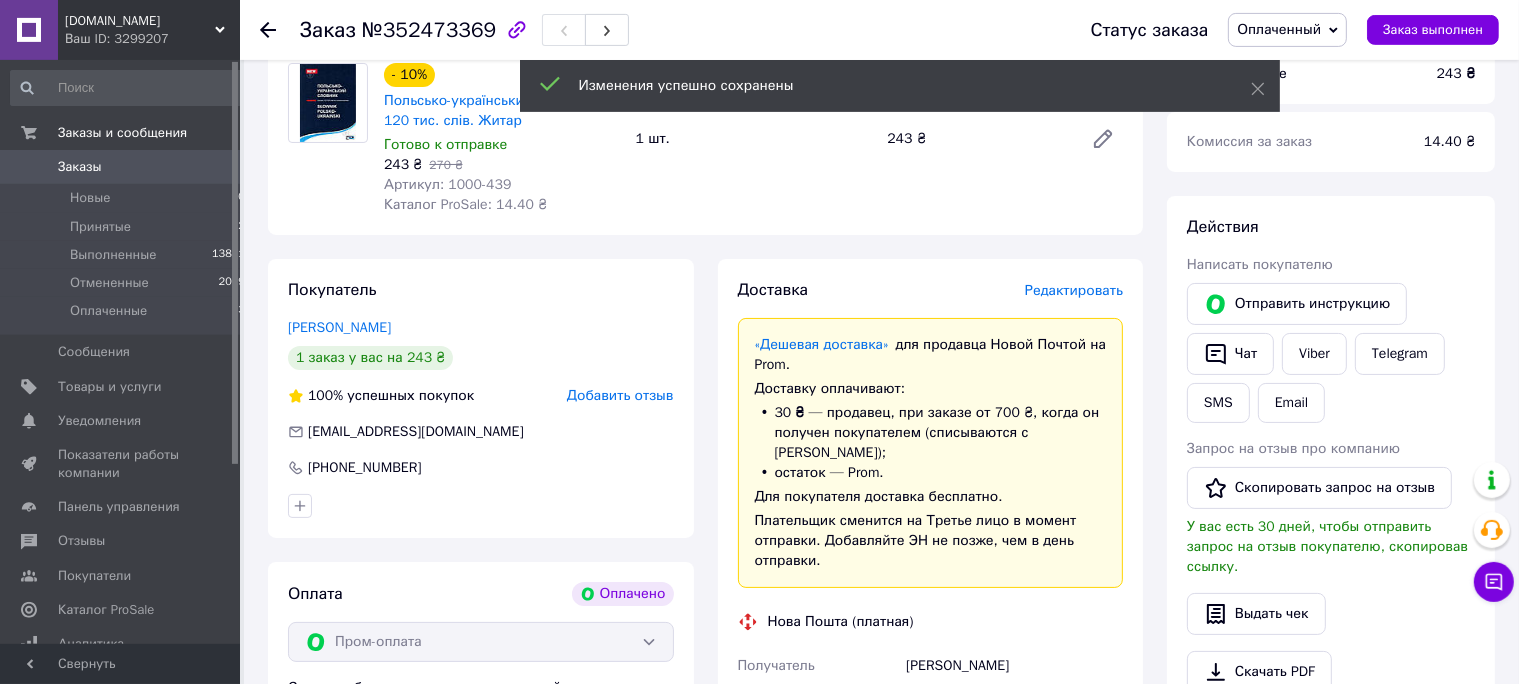 scroll, scrollTop: 0, scrollLeft: 0, axis: both 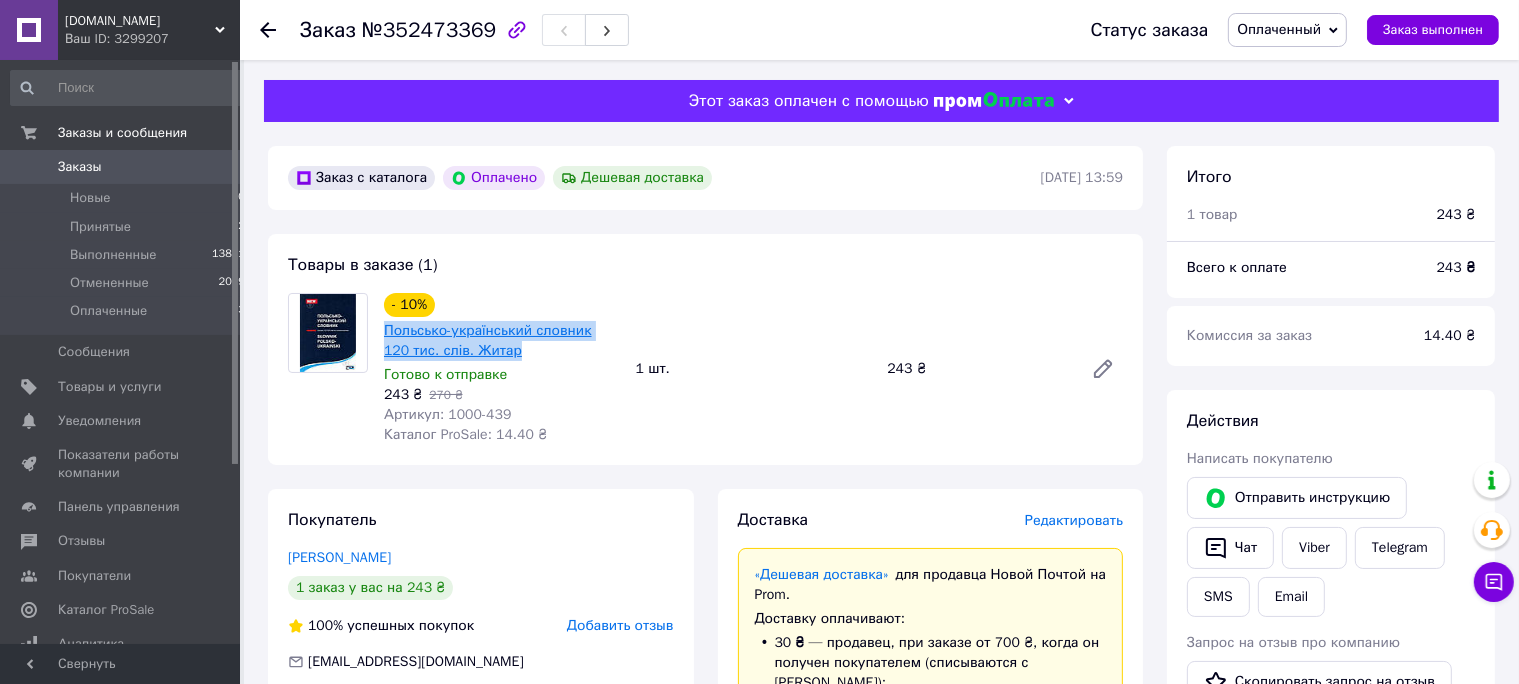 drag, startPoint x: 487, startPoint y: 351, endPoint x: 389, endPoint y: 338, distance: 98.85848 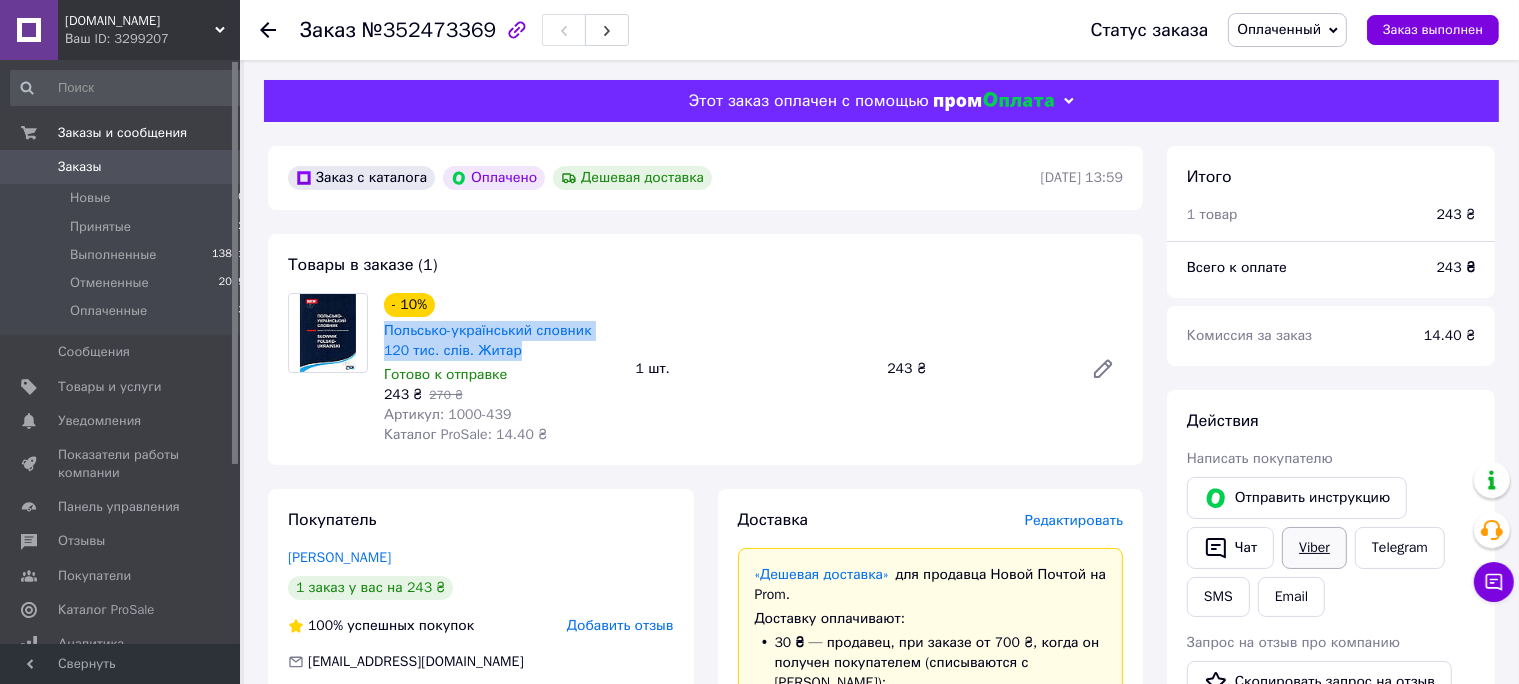click on "Viber" at bounding box center [1314, 548] 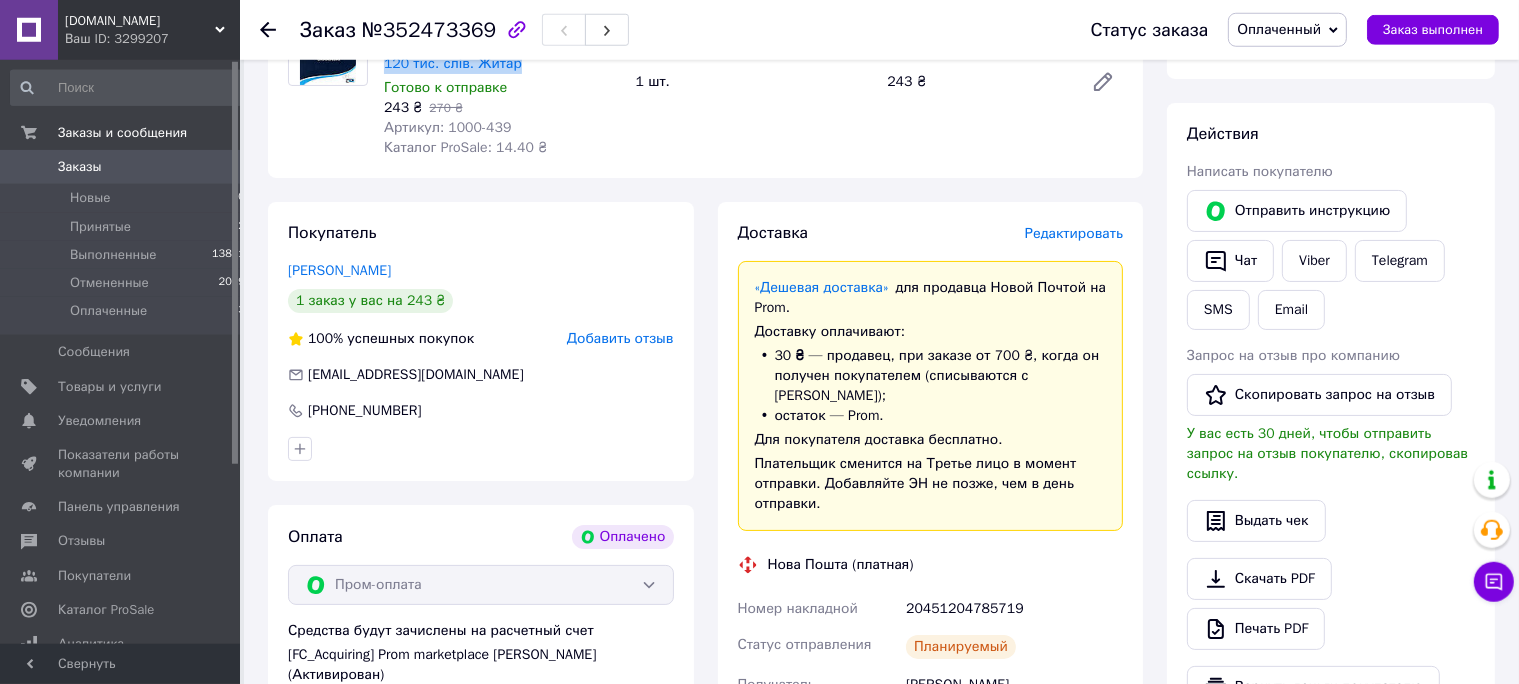 scroll, scrollTop: 422, scrollLeft: 0, axis: vertical 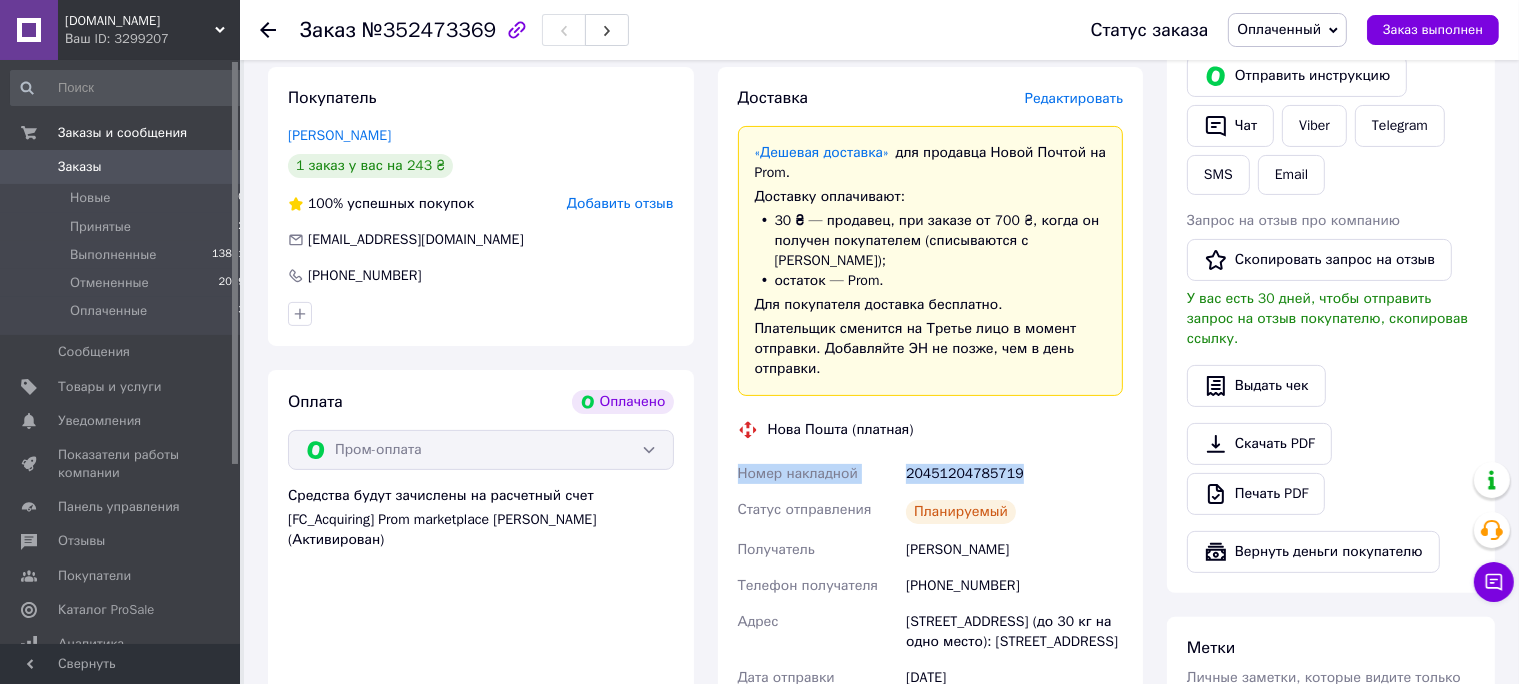 drag, startPoint x: 754, startPoint y: 455, endPoint x: 1013, endPoint y: 450, distance: 259.04825 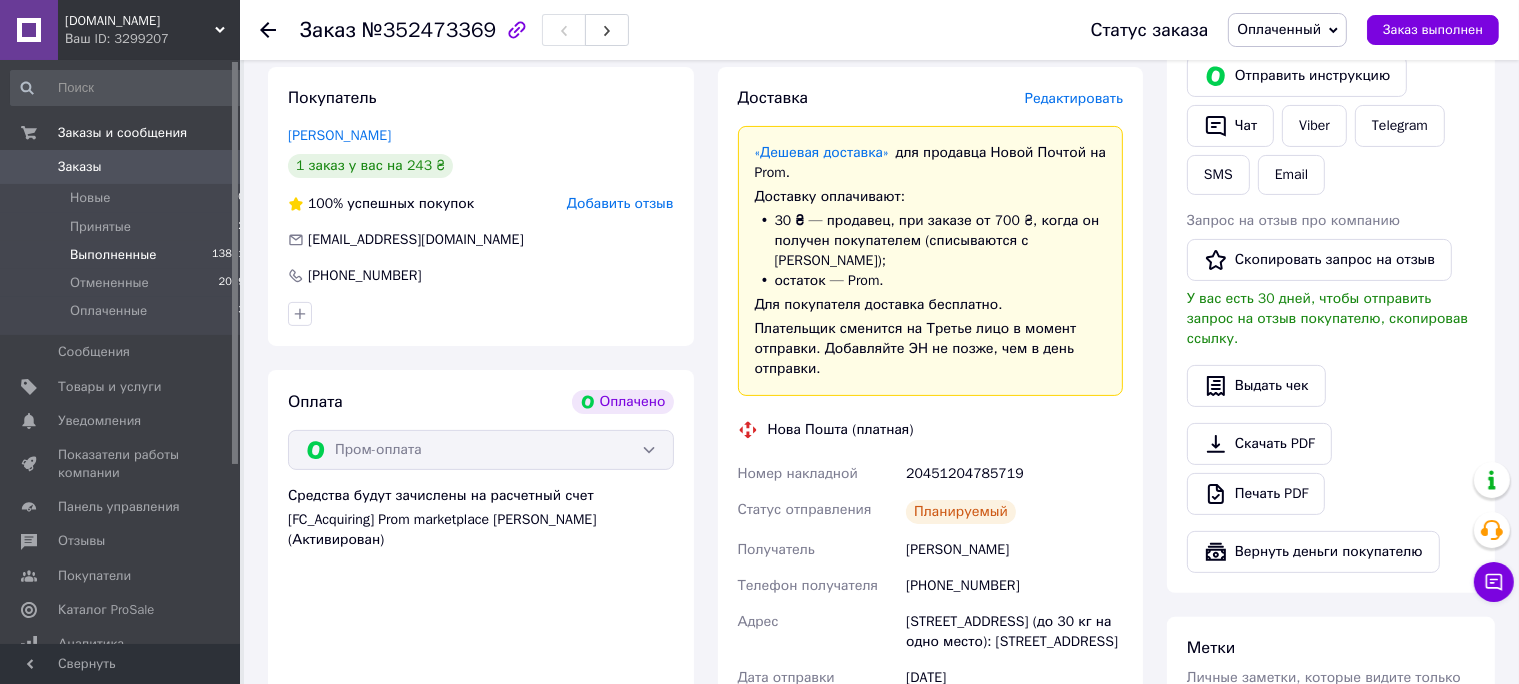 click on "Выполненные" at bounding box center [113, 255] 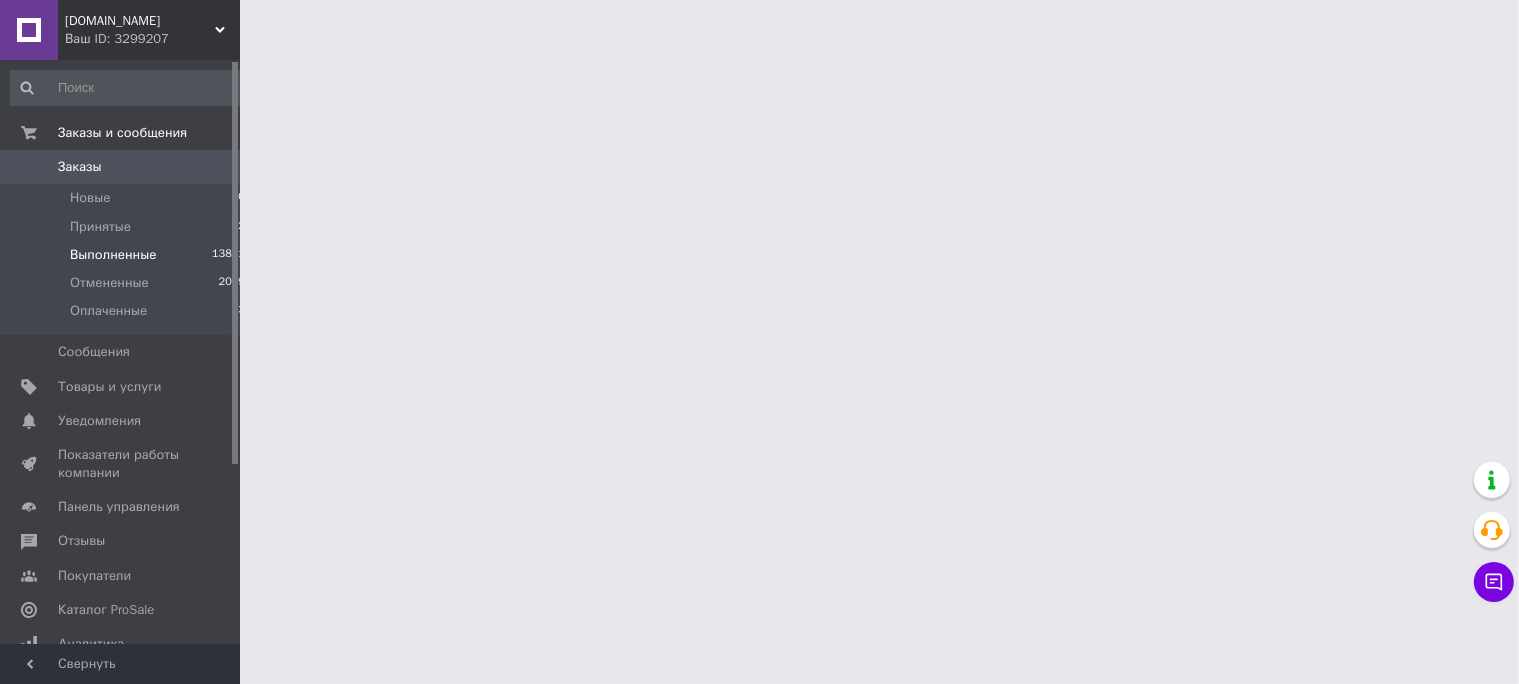 scroll, scrollTop: 0, scrollLeft: 0, axis: both 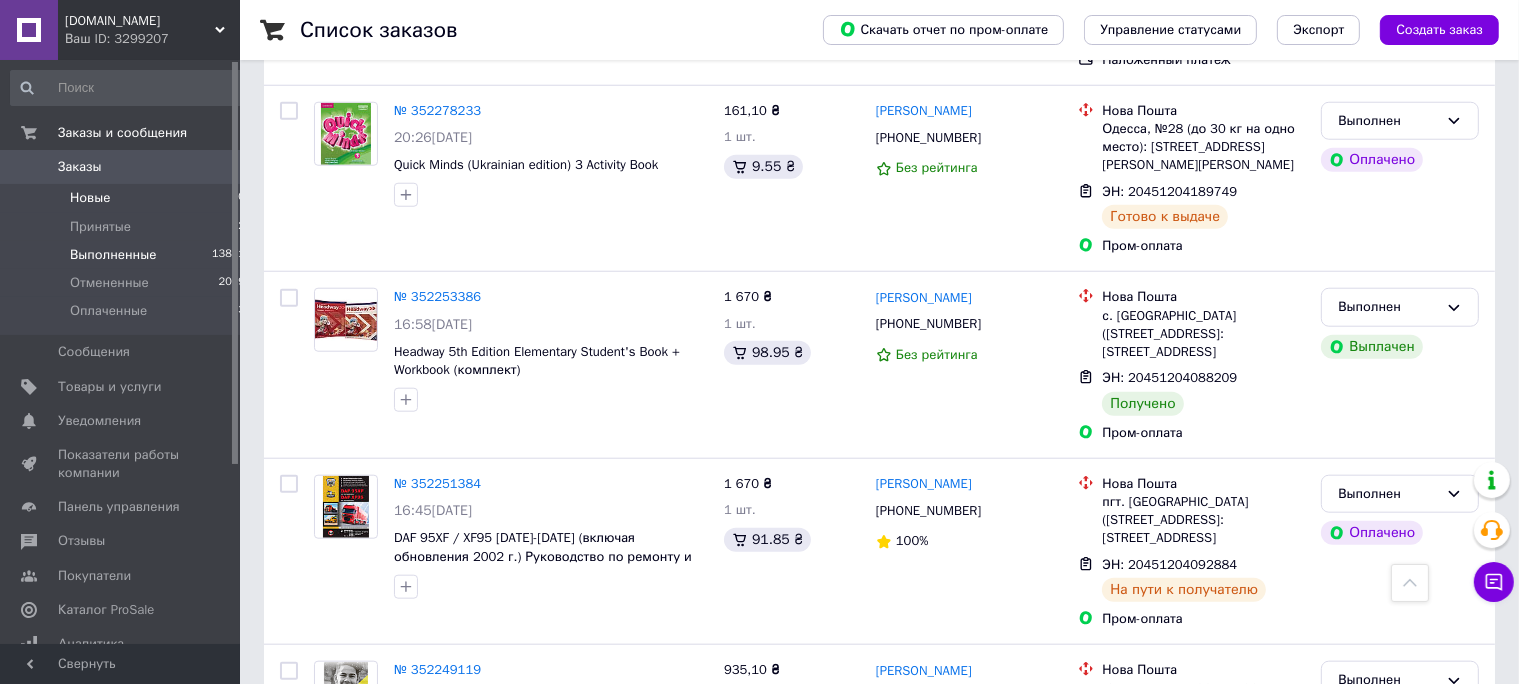 click on "Новые" at bounding box center (90, 198) 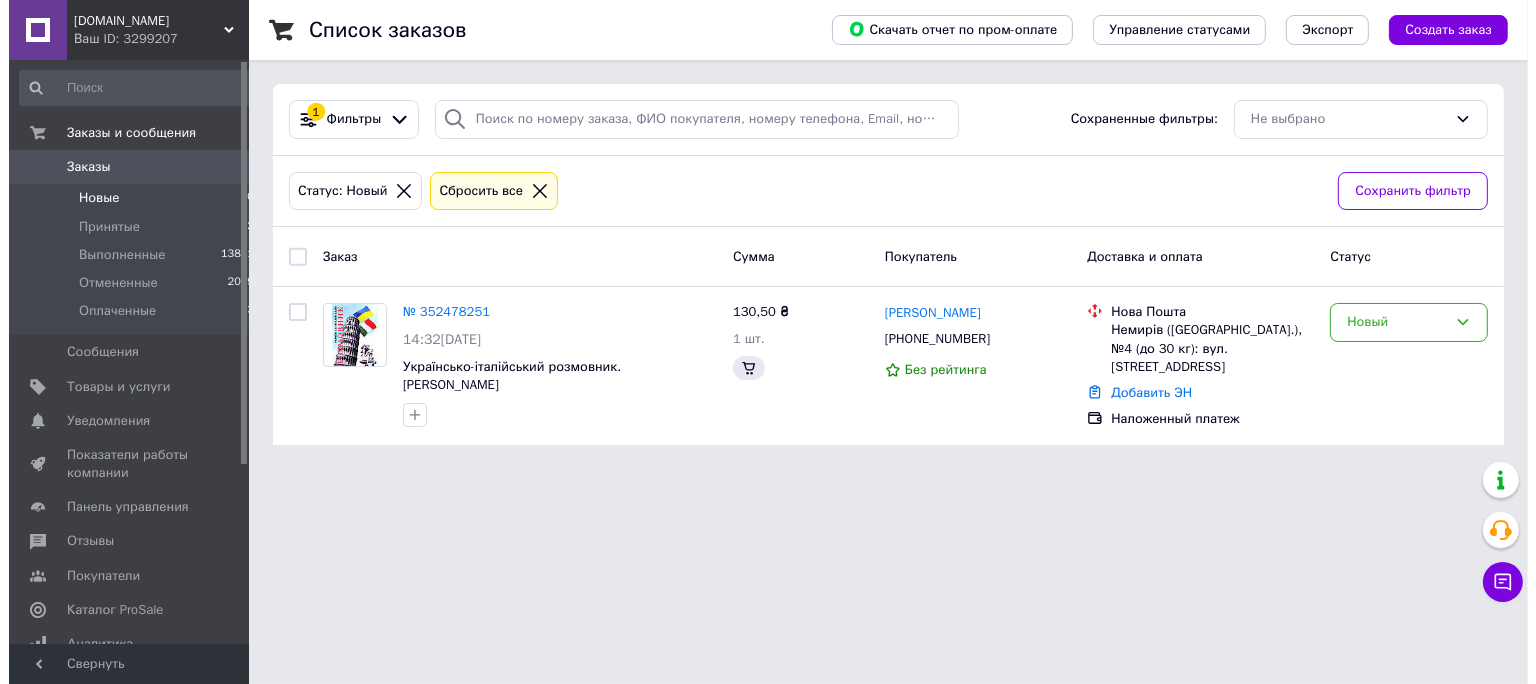 scroll, scrollTop: 0, scrollLeft: 0, axis: both 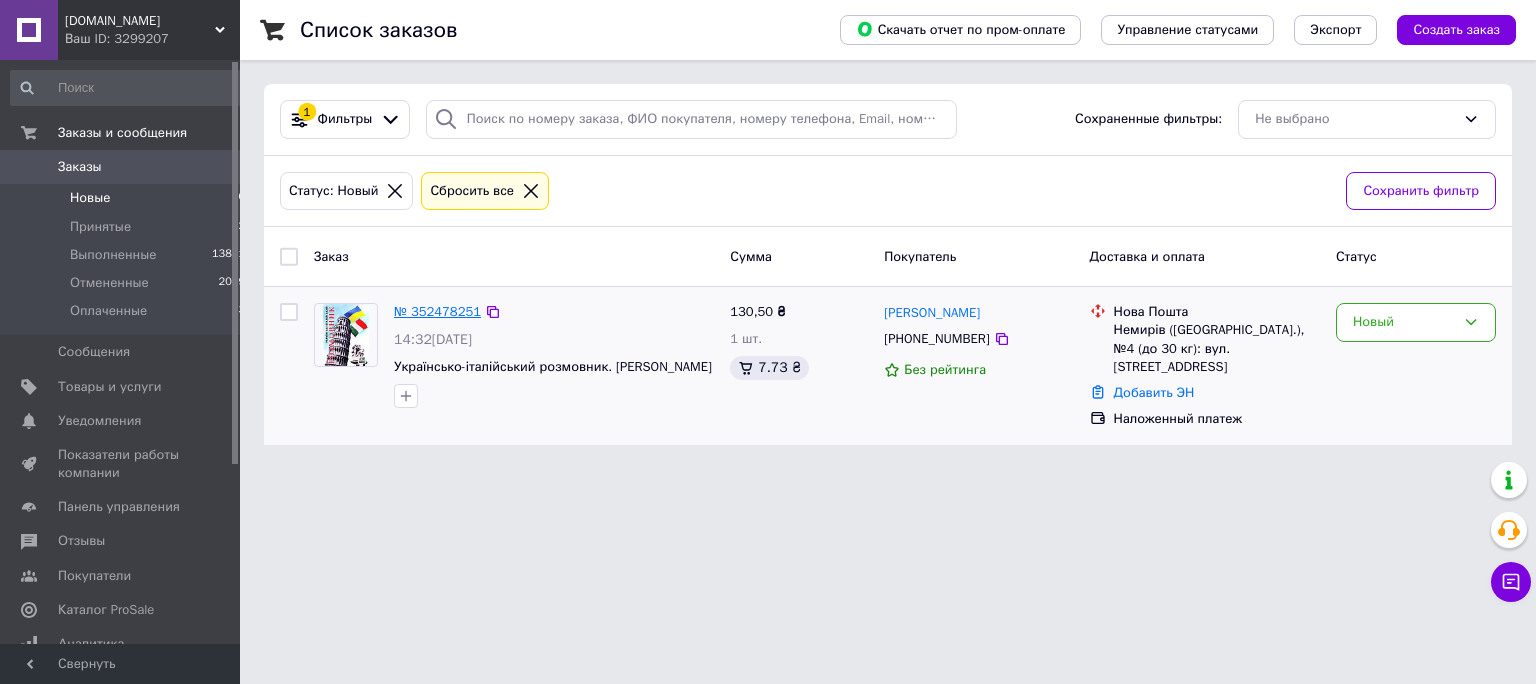 click on "№ 352478251" at bounding box center [437, 311] 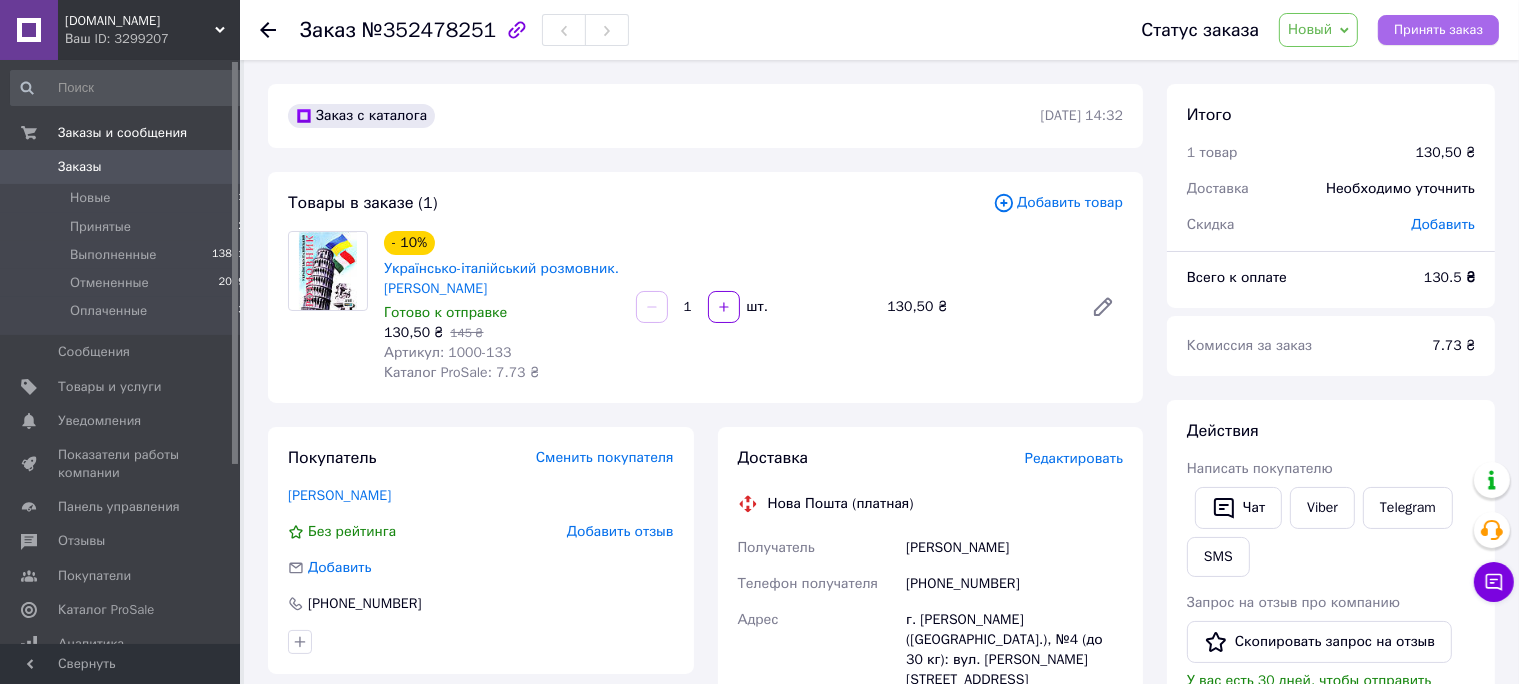 click on "Принять заказ" at bounding box center (1438, 30) 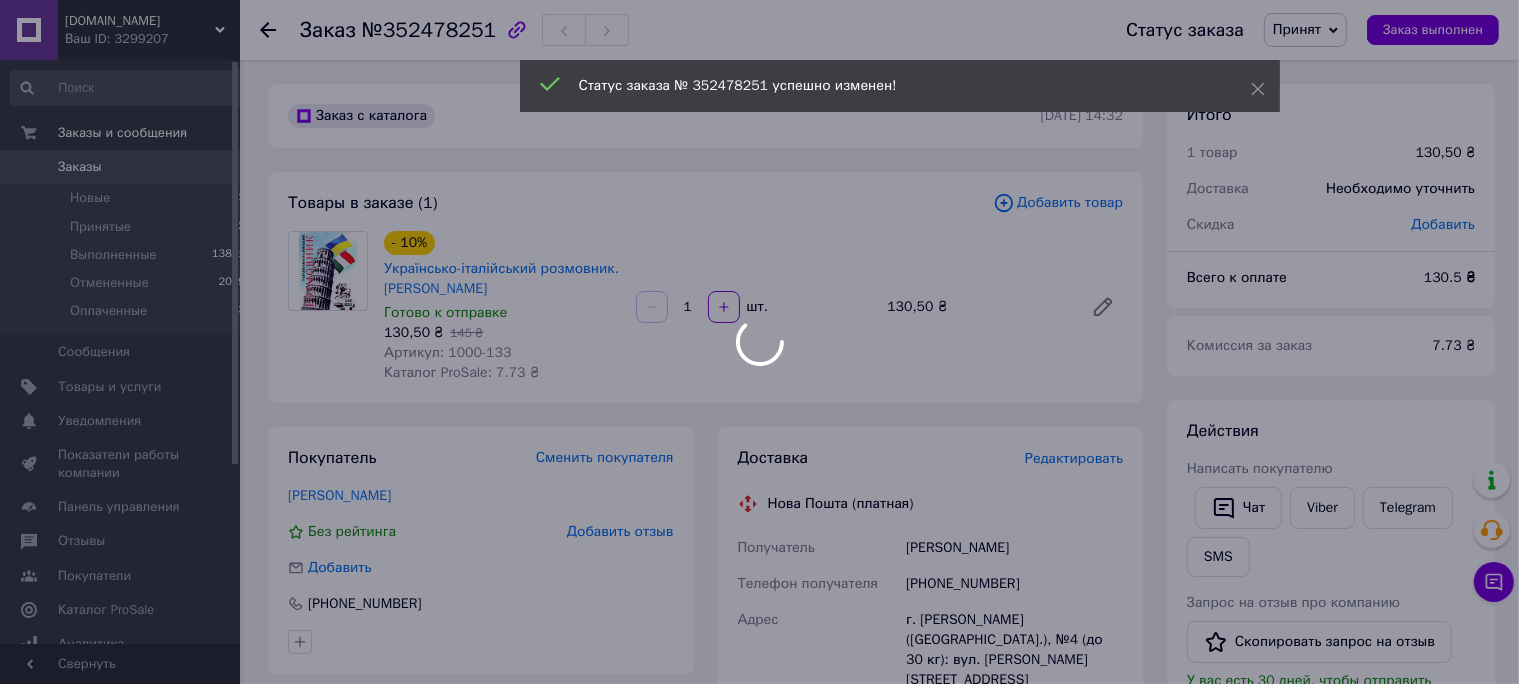 click at bounding box center [759, 342] 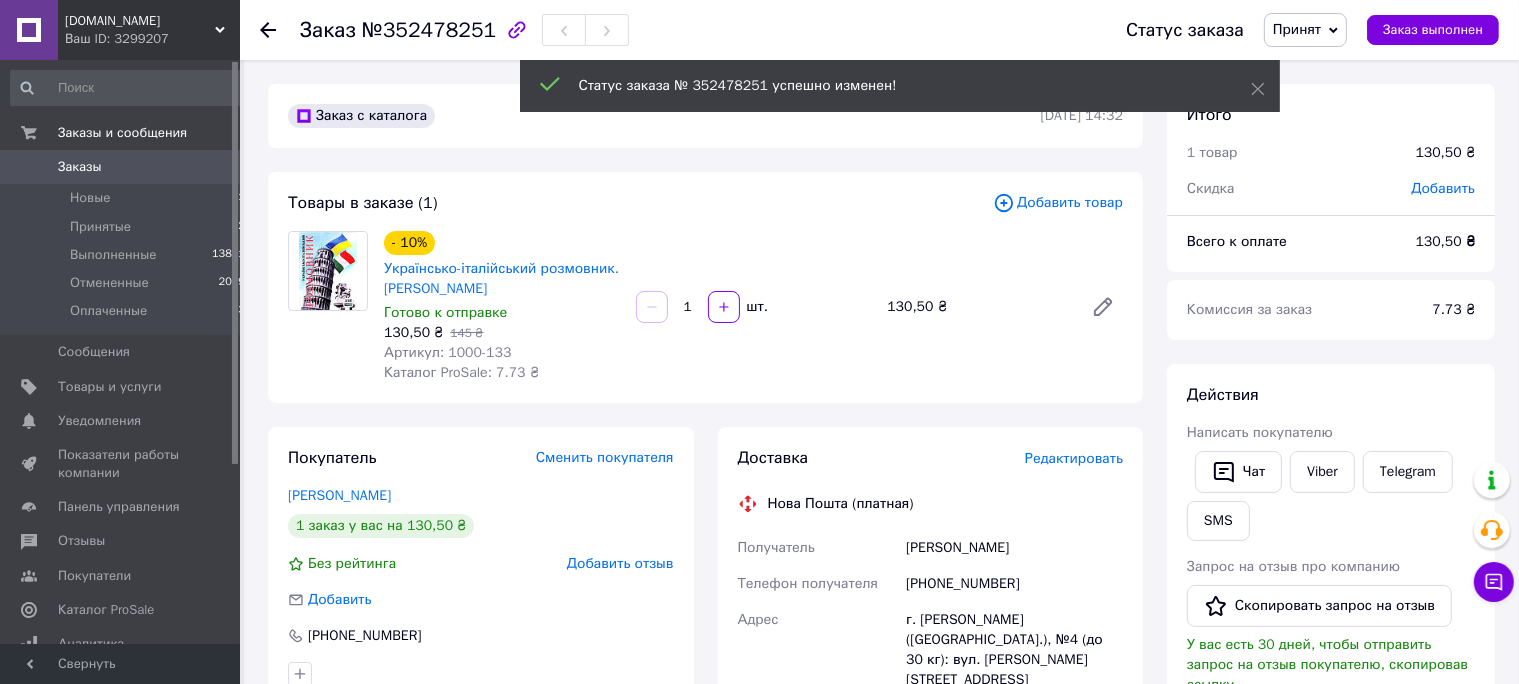 click on "Редактировать" at bounding box center [1074, 458] 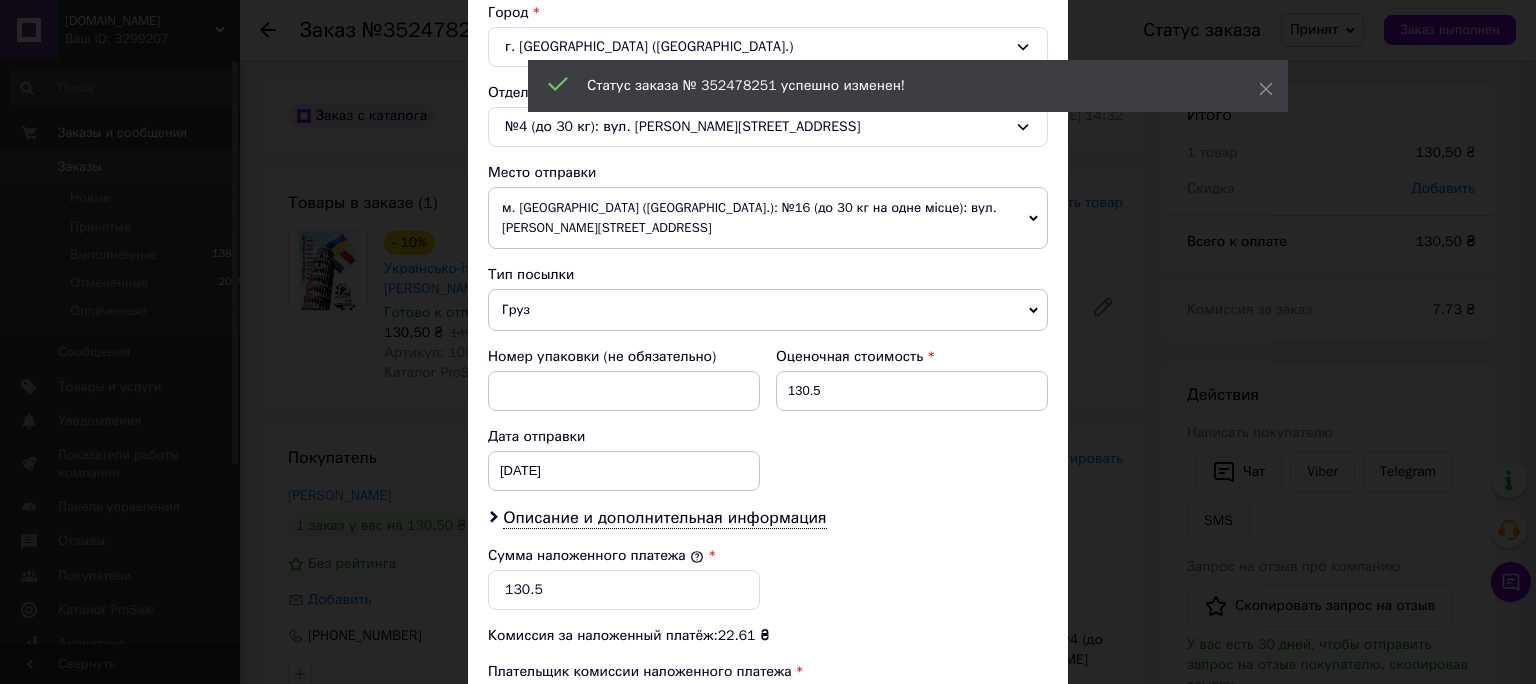 scroll, scrollTop: 773, scrollLeft: 0, axis: vertical 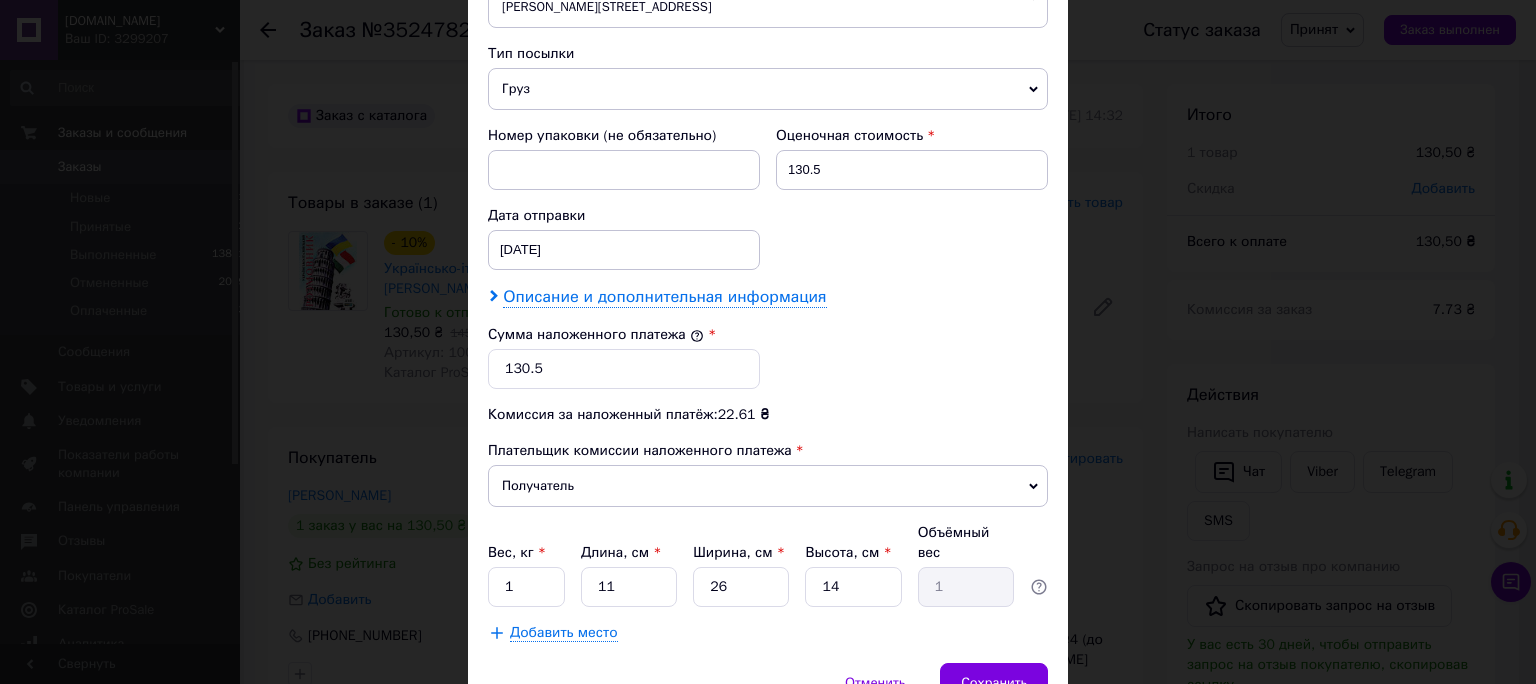 click on "Описание и дополнительная информация" at bounding box center [664, 297] 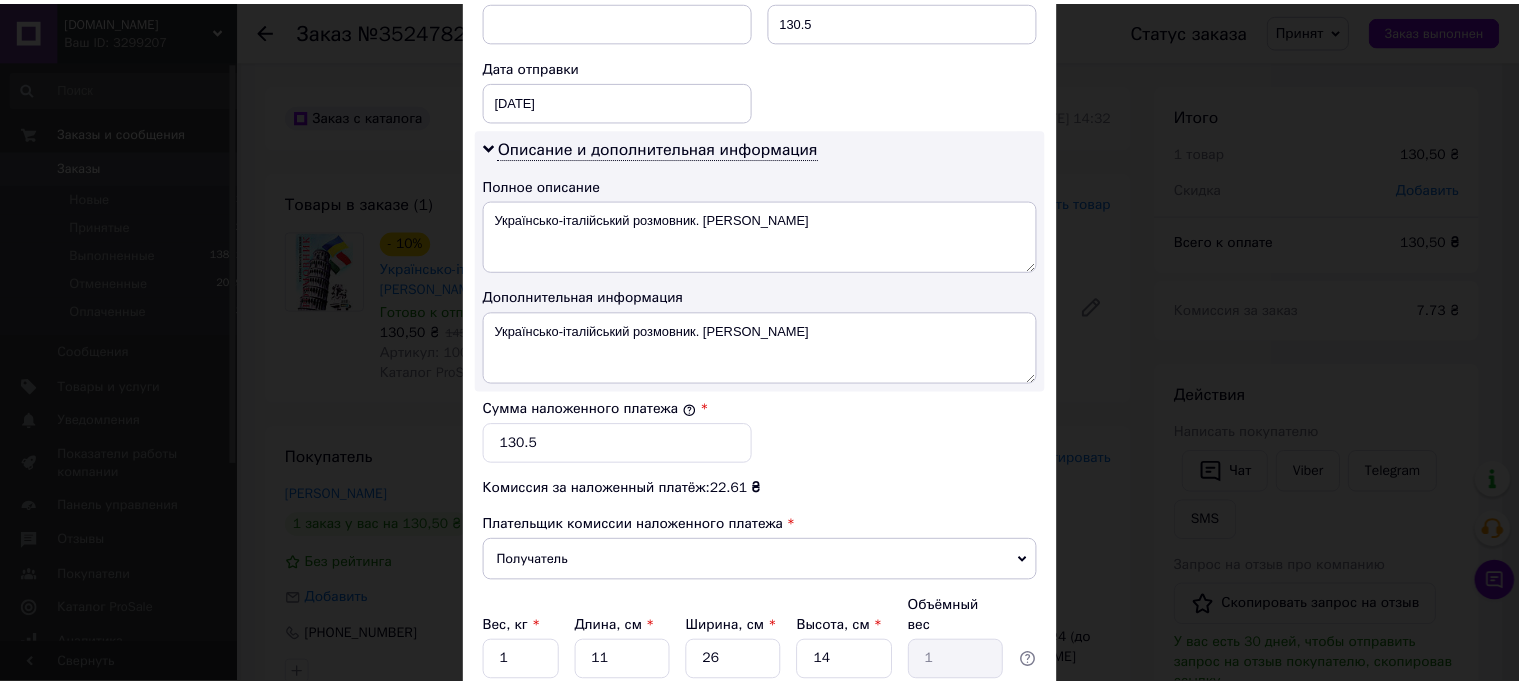 scroll, scrollTop: 1059, scrollLeft: 0, axis: vertical 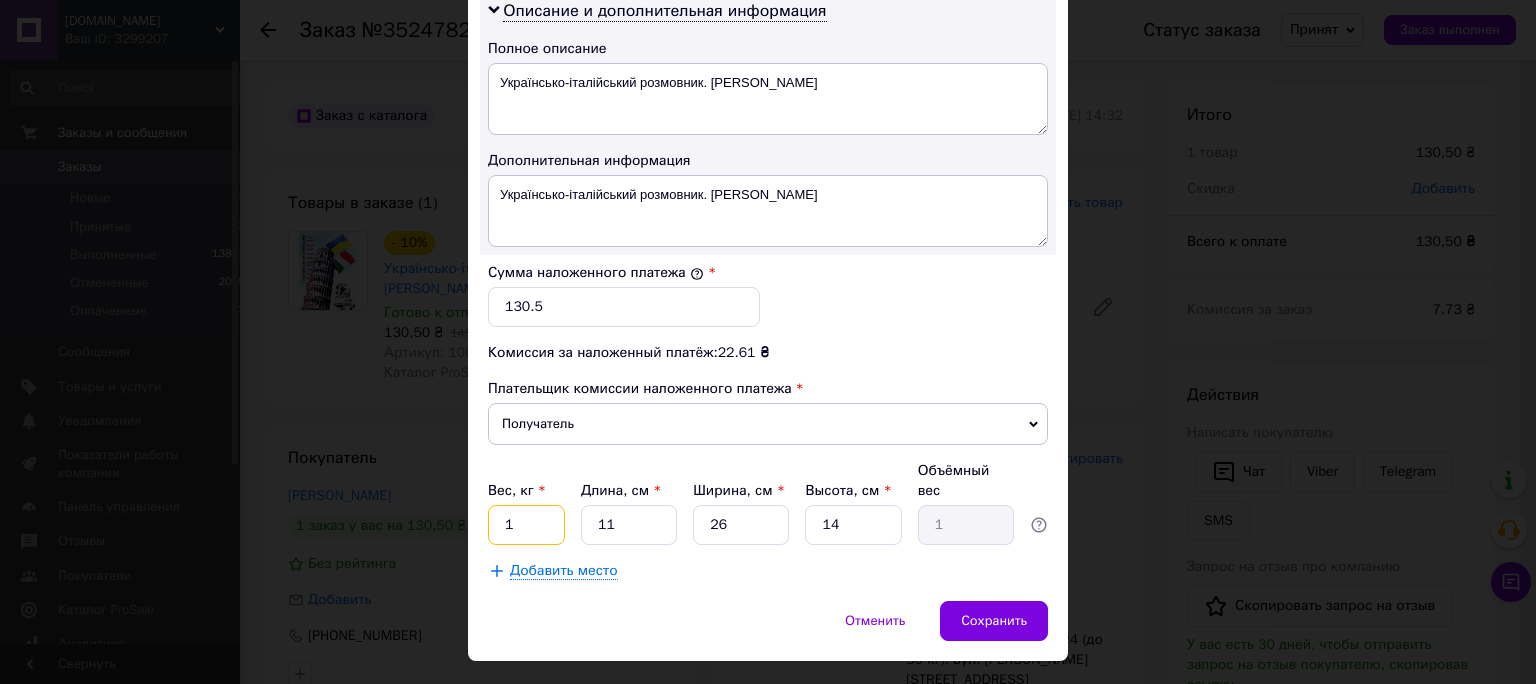 drag, startPoint x: 507, startPoint y: 474, endPoint x: 460, endPoint y: 474, distance: 47 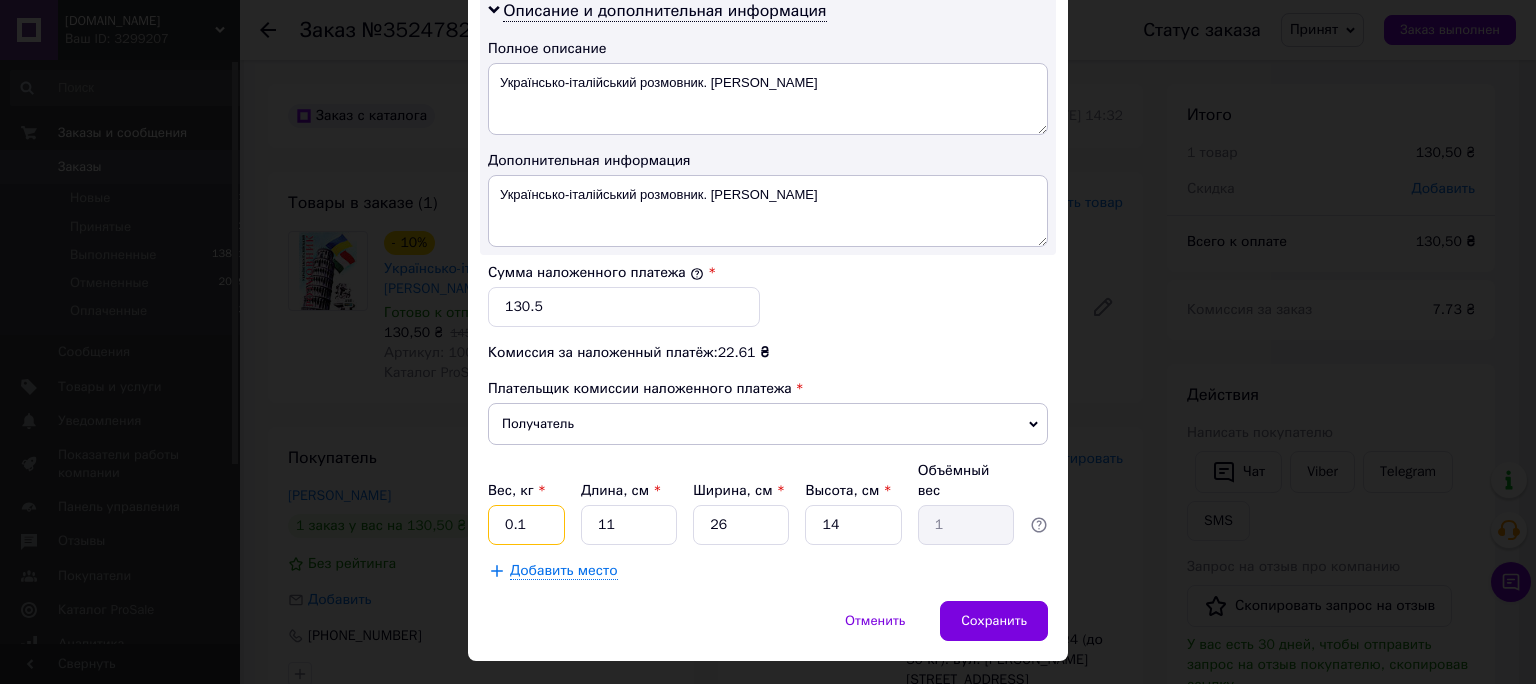 type on "0.1" 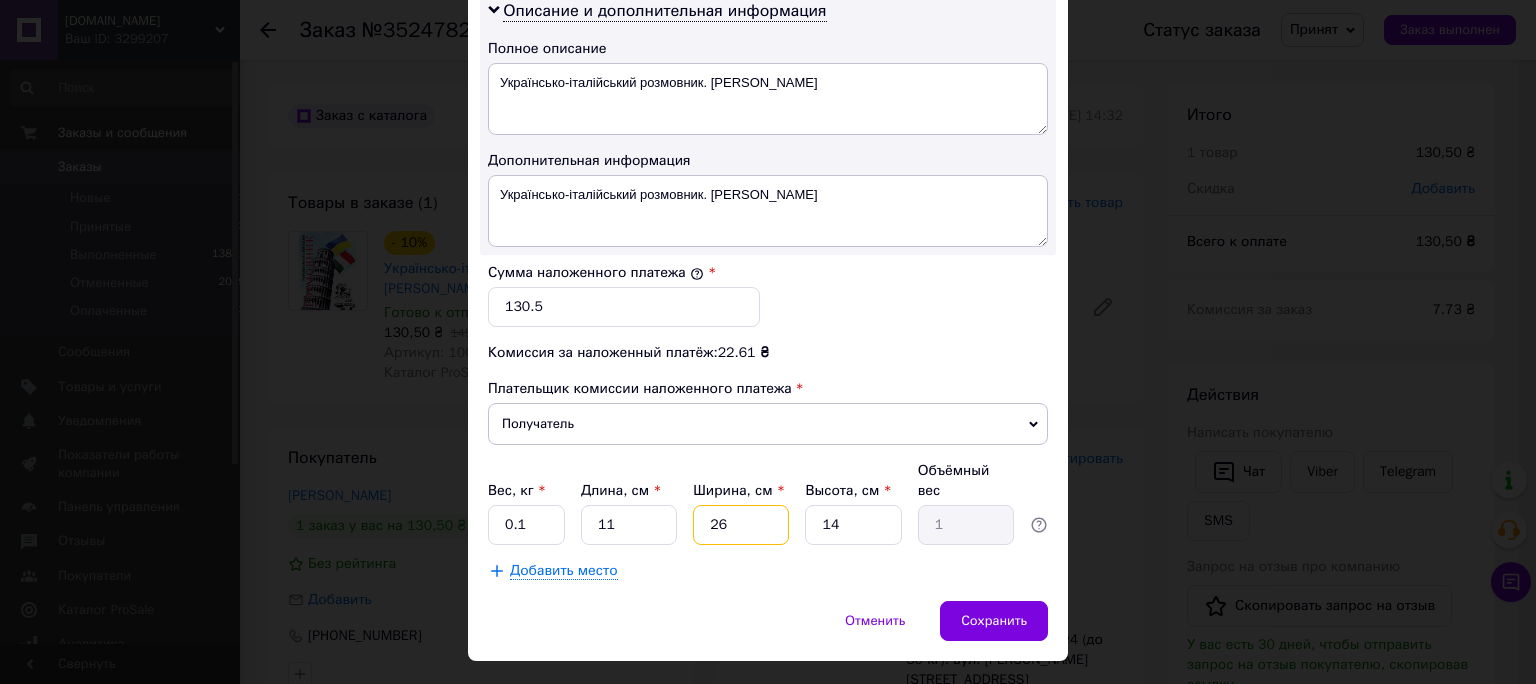 click on "26" at bounding box center [741, 525] 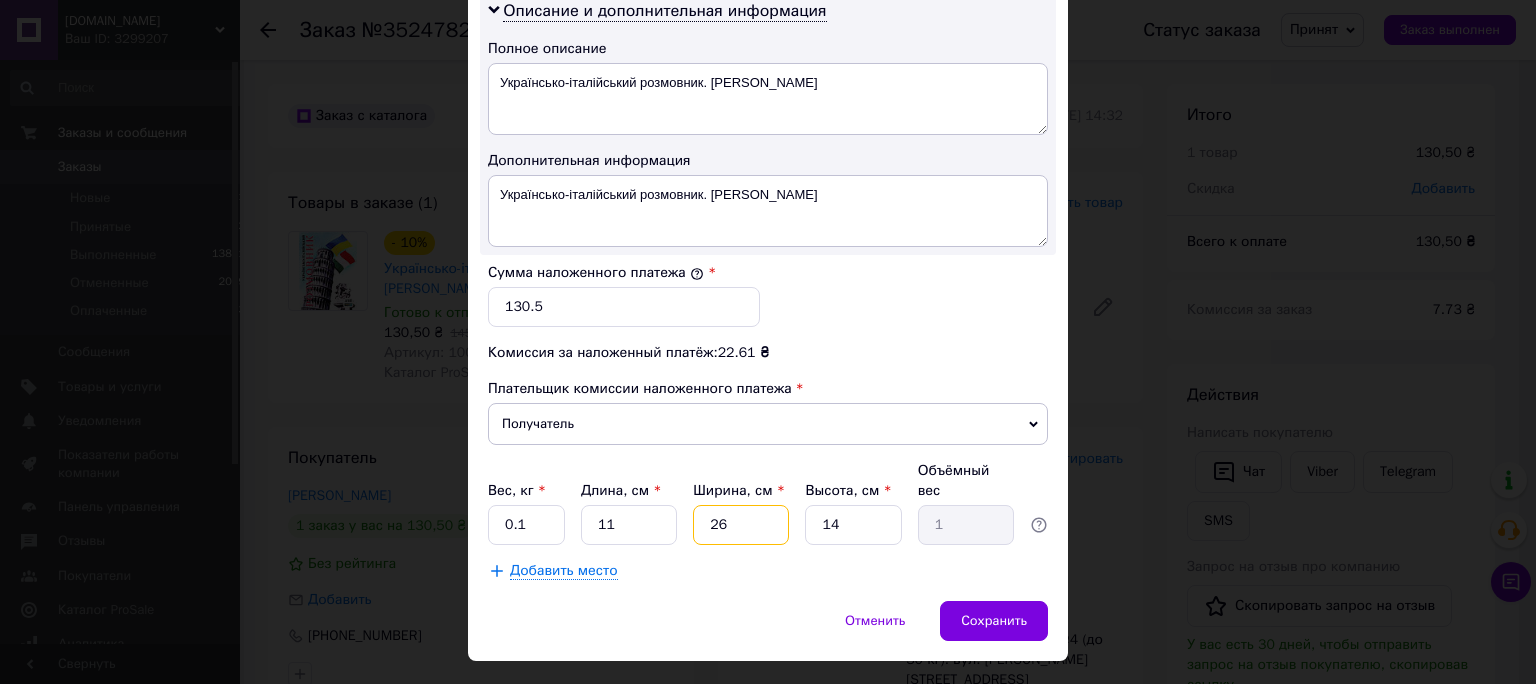 drag, startPoint x: 733, startPoint y: 467, endPoint x: 549, endPoint y: 471, distance: 184.04347 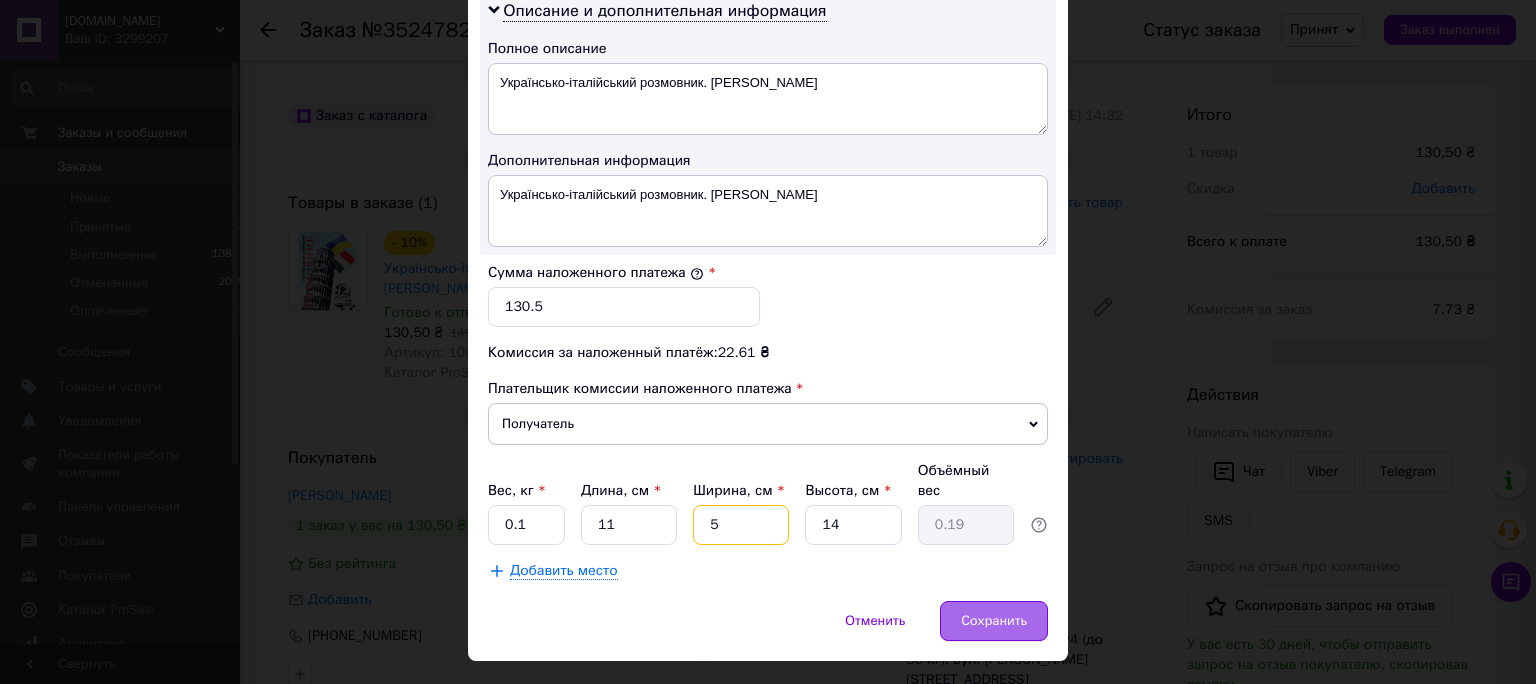 type on "5" 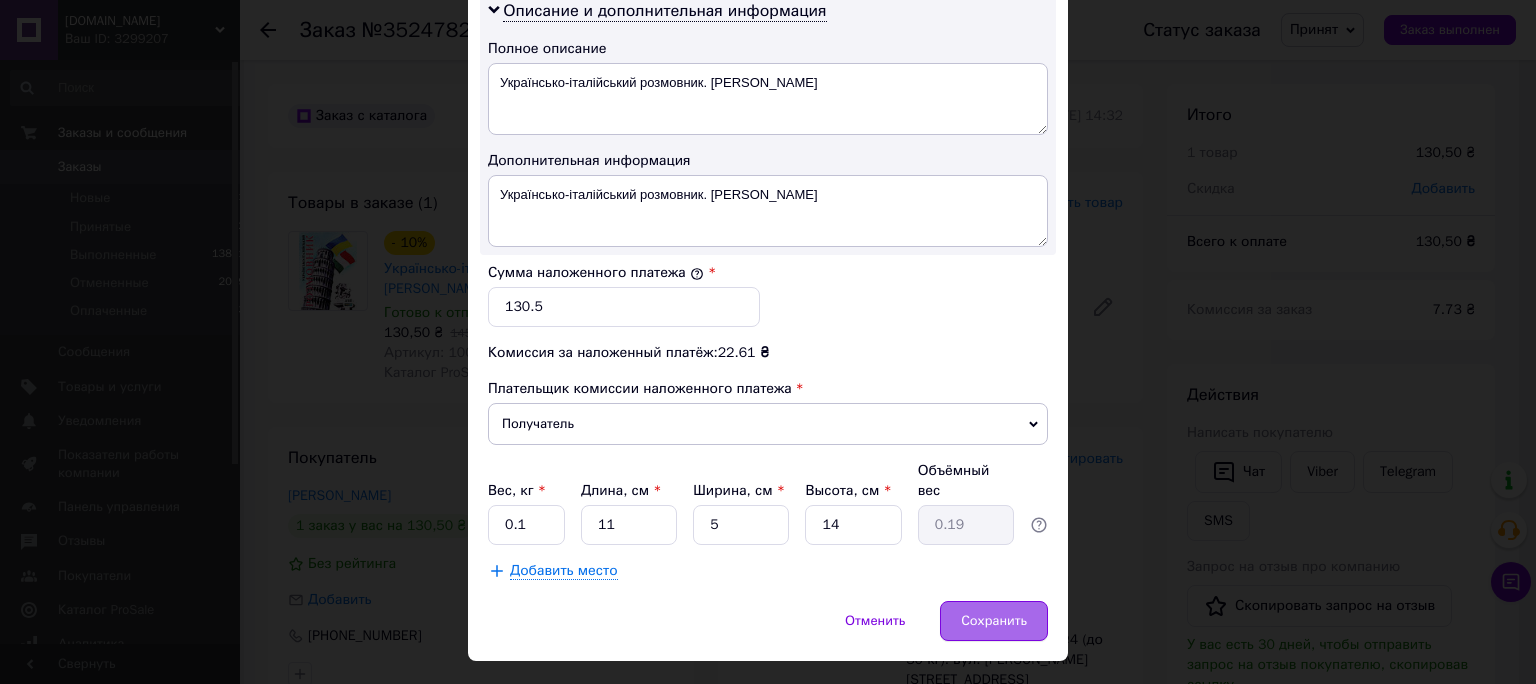 click on "Сохранить" at bounding box center [994, 621] 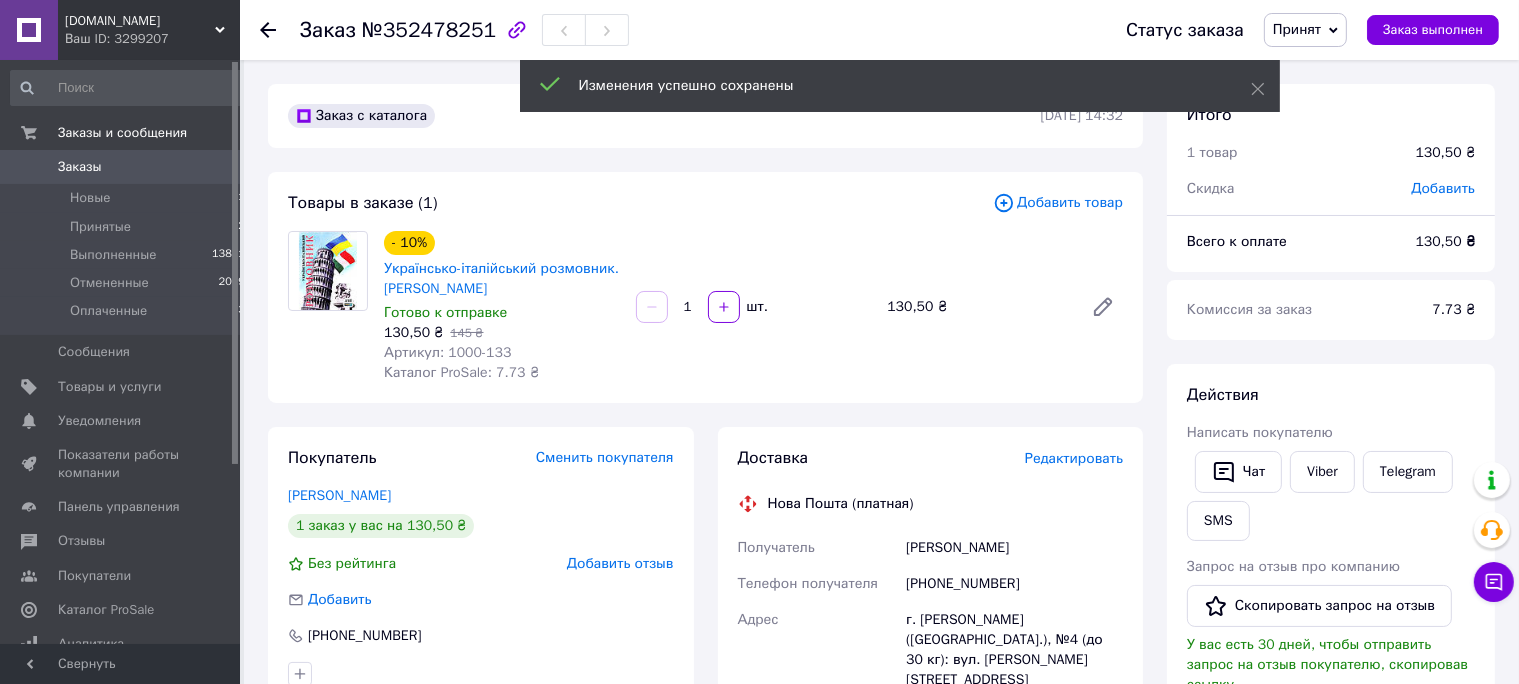 scroll, scrollTop: 528, scrollLeft: 0, axis: vertical 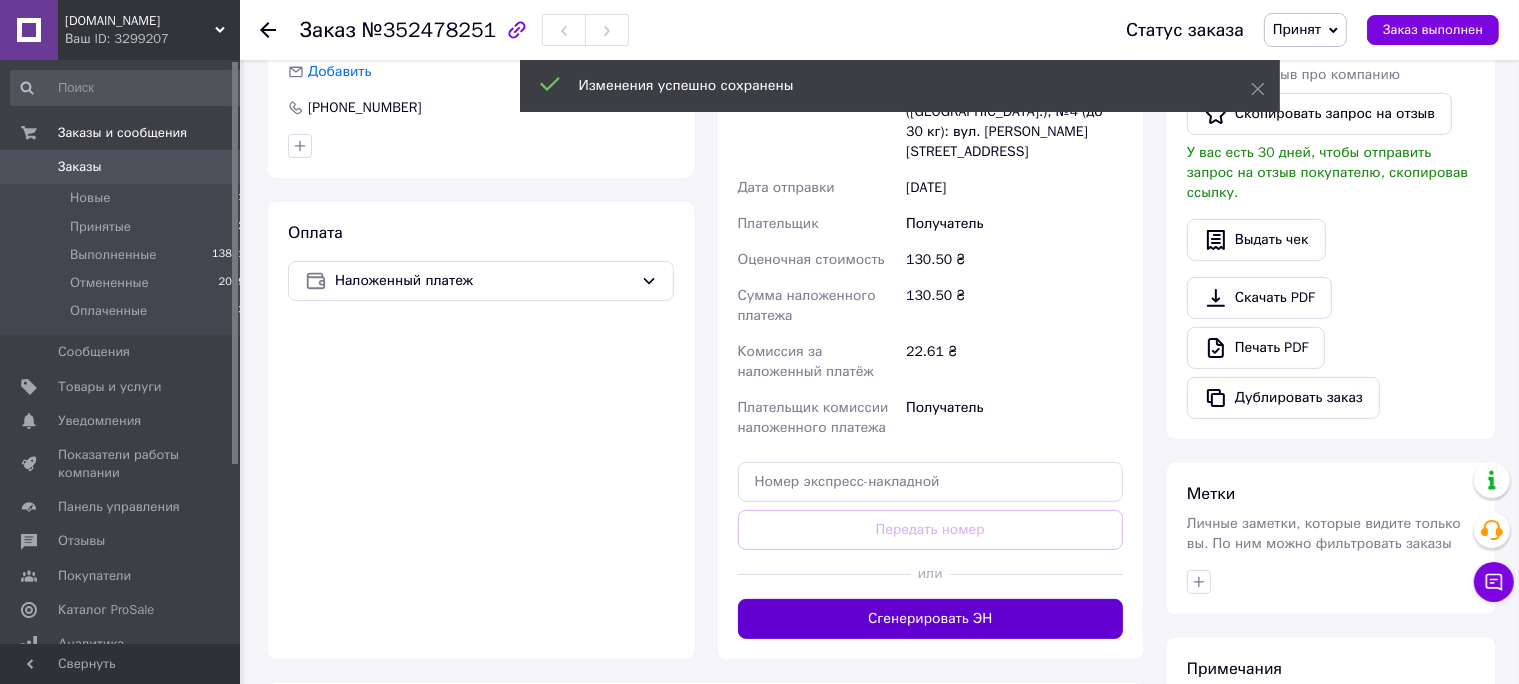 click on "Сгенерировать ЭН" at bounding box center [931, 619] 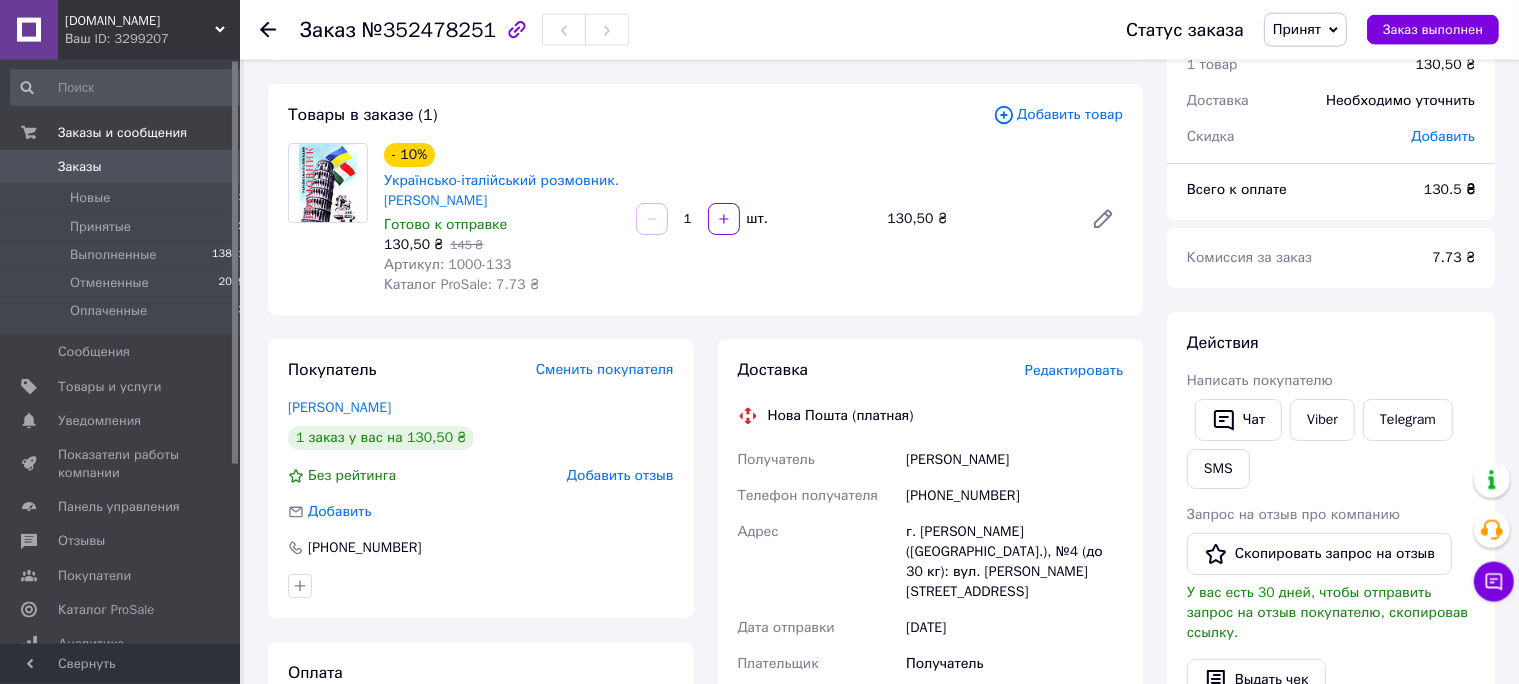 scroll, scrollTop: 0, scrollLeft: 0, axis: both 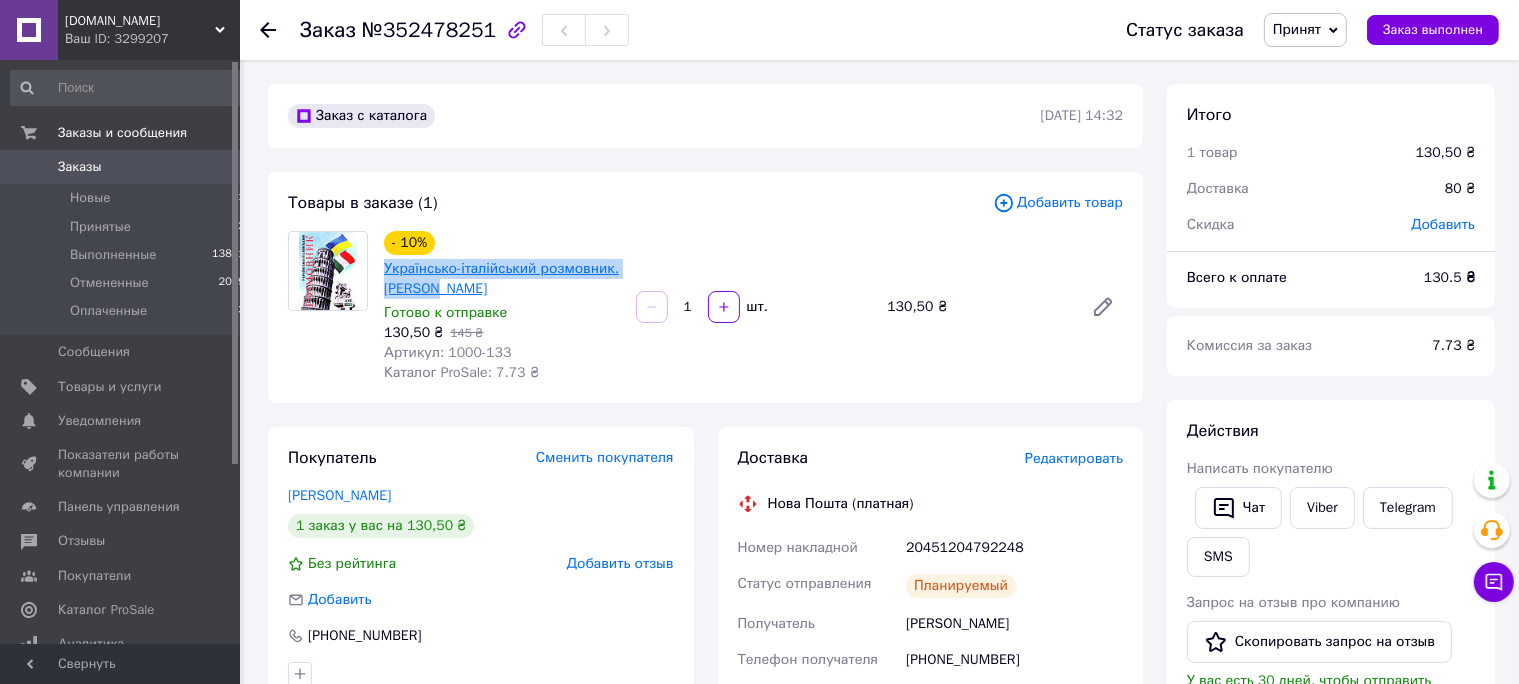 drag, startPoint x: 437, startPoint y: 286, endPoint x: 384, endPoint y: 270, distance: 55.362442 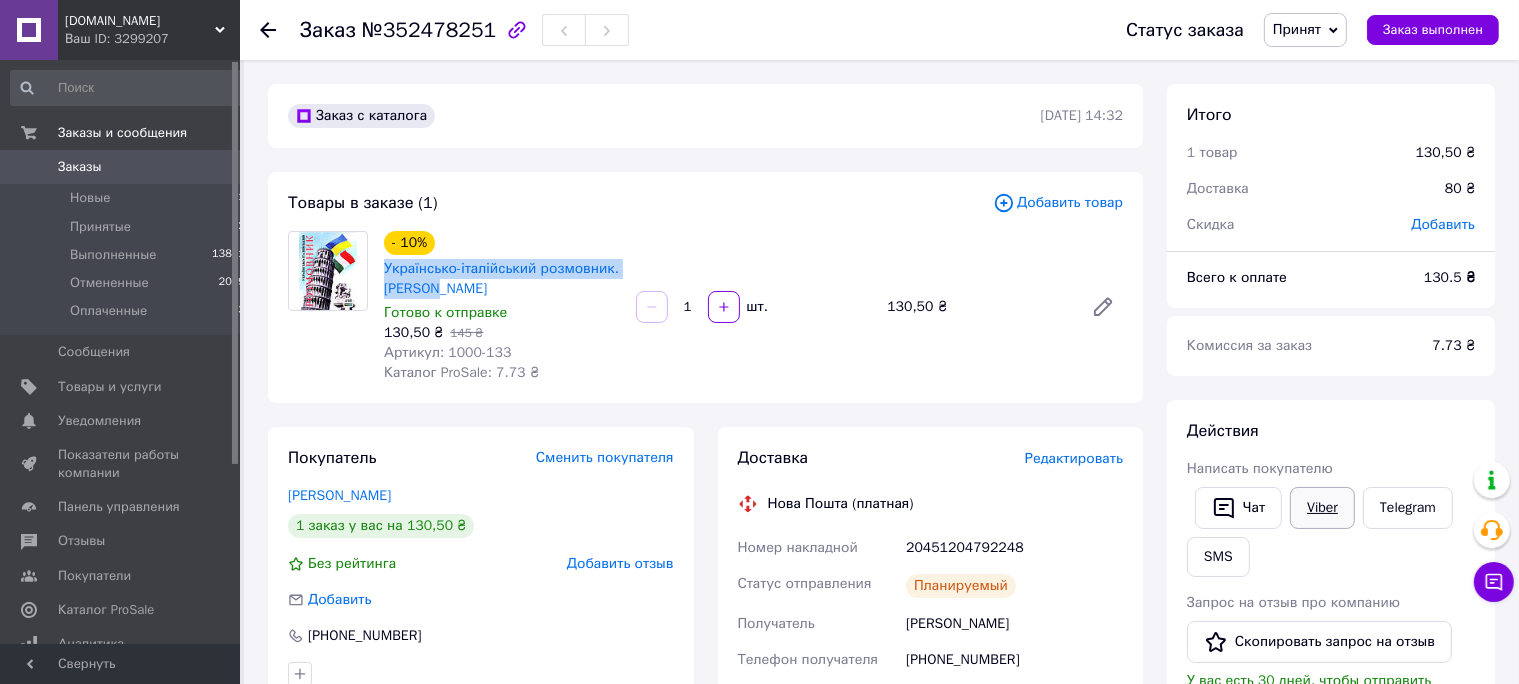 click on "Viber" at bounding box center (1322, 508) 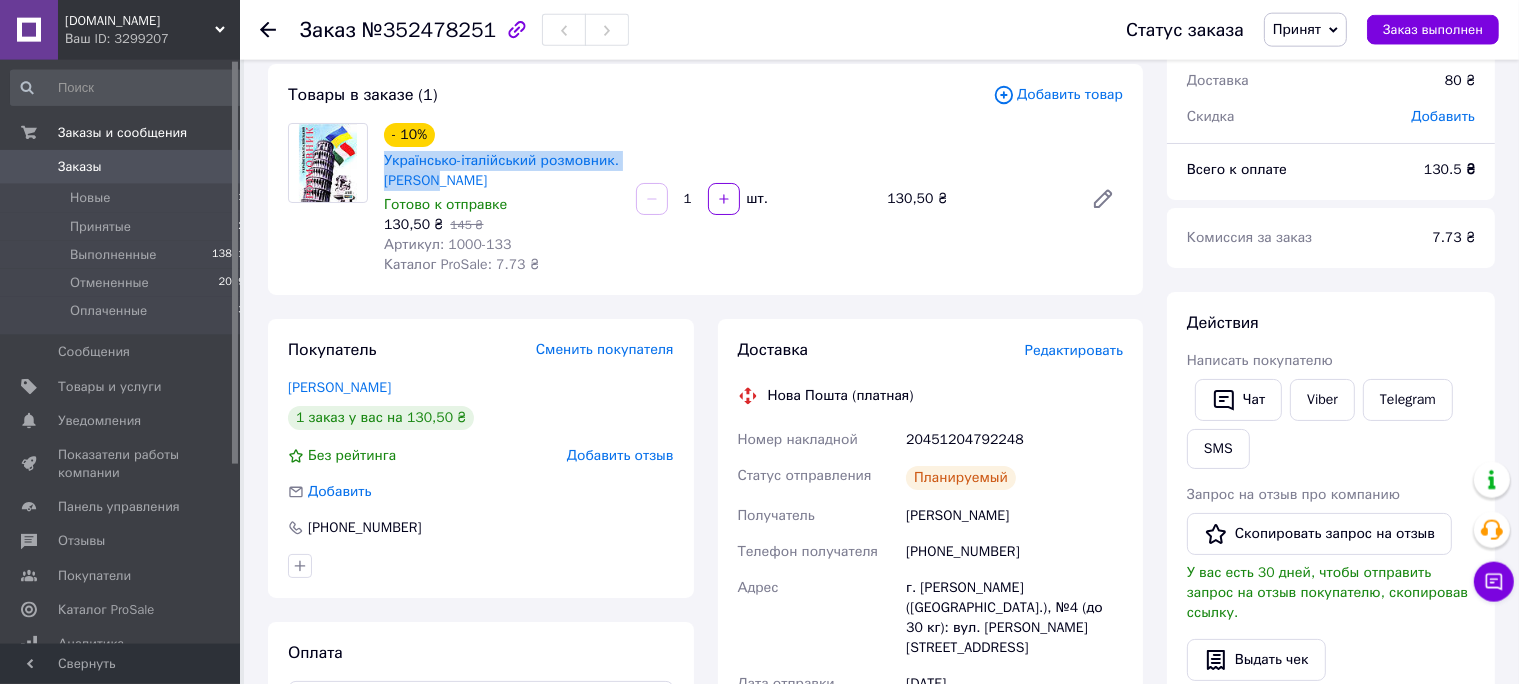 scroll, scrollTop: 211, scrollLeft: 0, axis: vertical 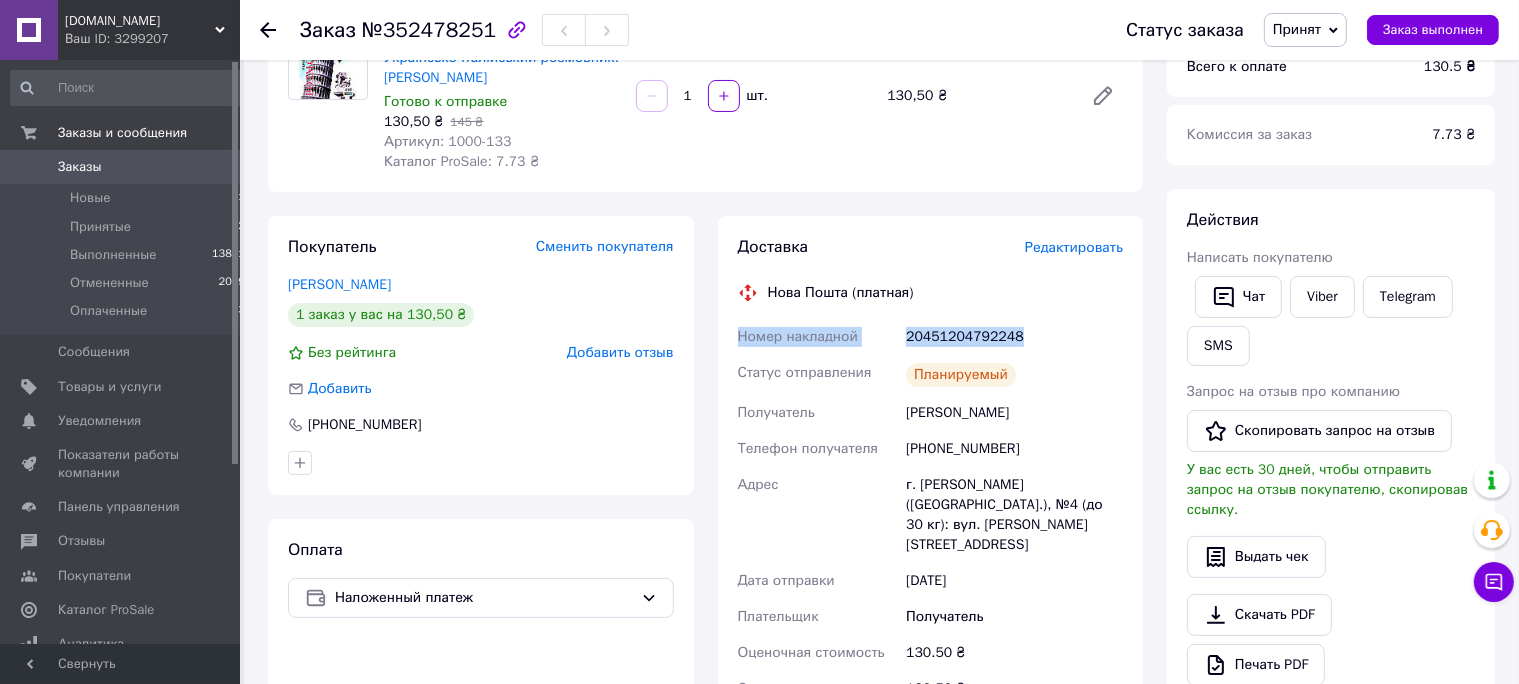 drag, startPoint x: 742, startPoint y: 339, endPoint x: 1022, endPoint y: 322, distance: 280.5156 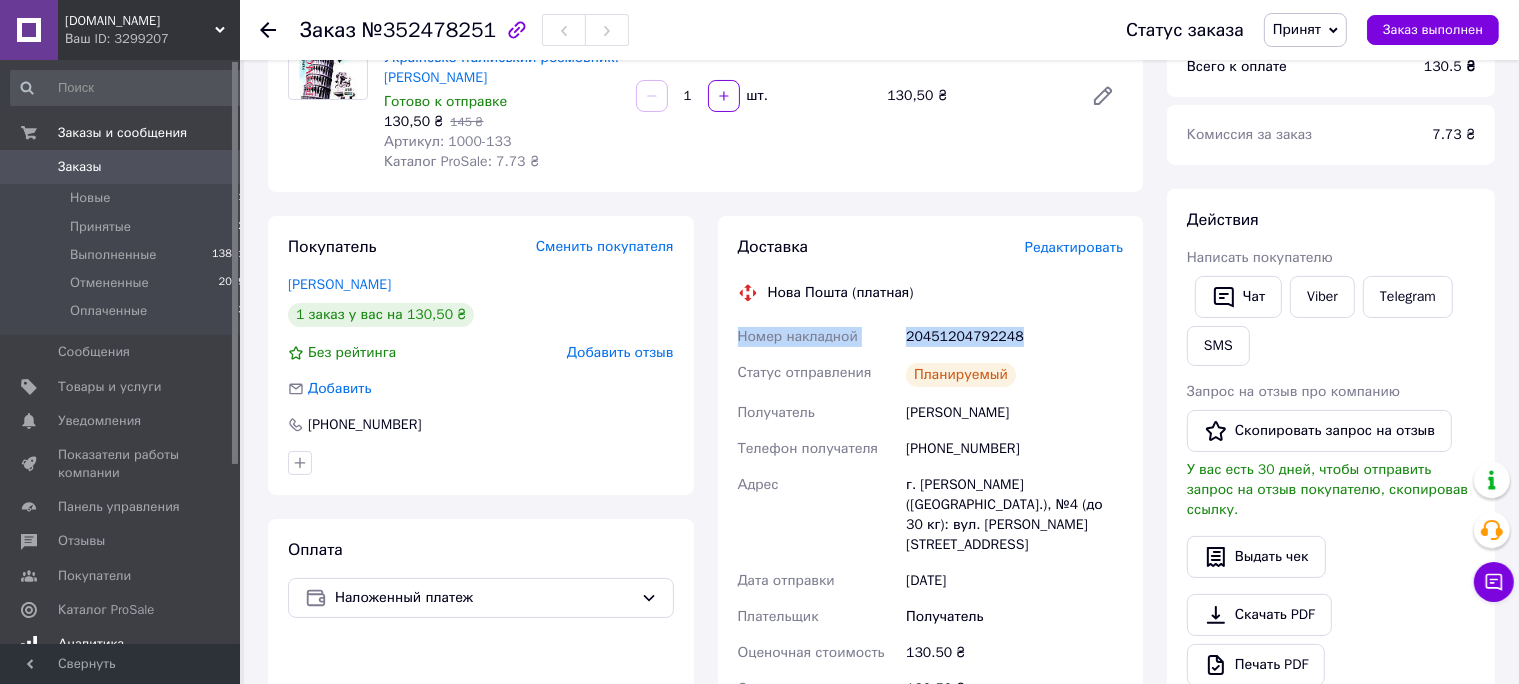 copy on "Номер накладной 20451204792248" 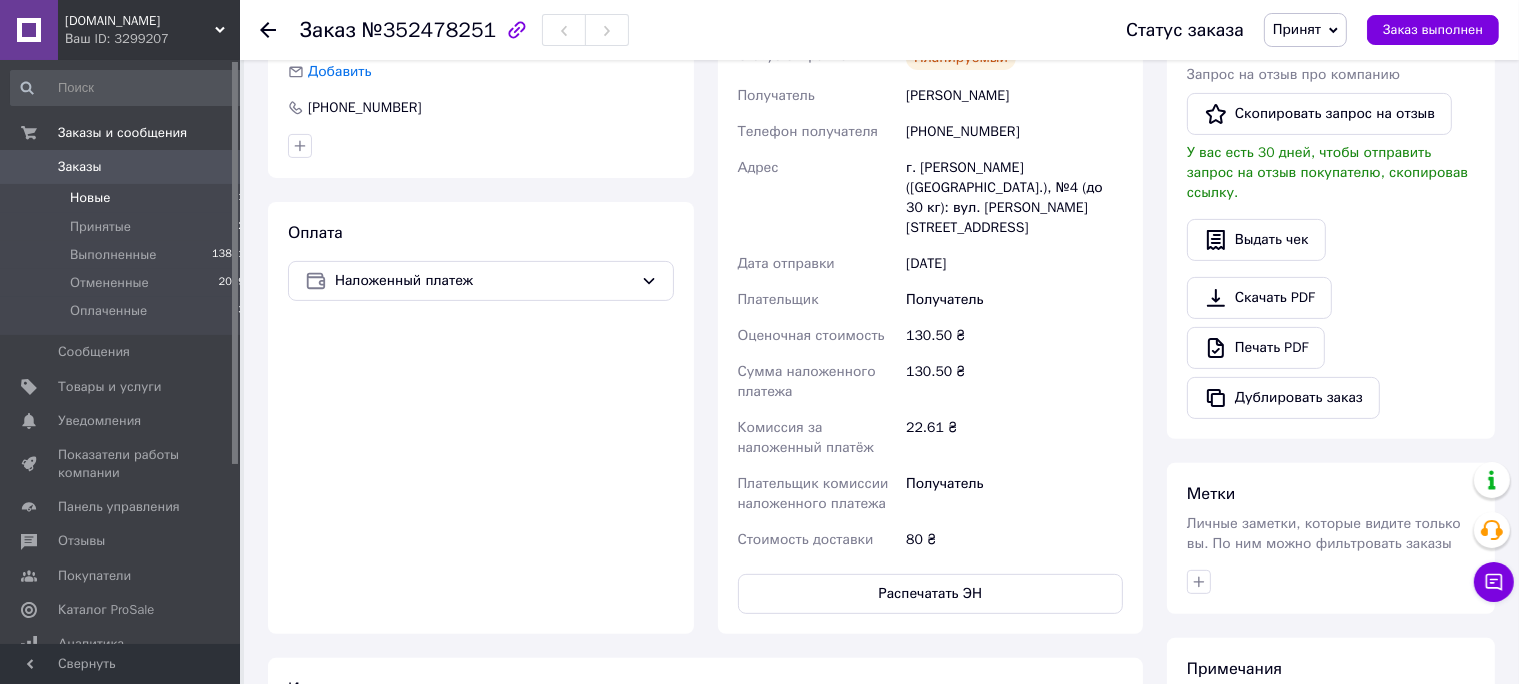scroll, scrollTop: 211, scrollLeft: 0, axis: vertical 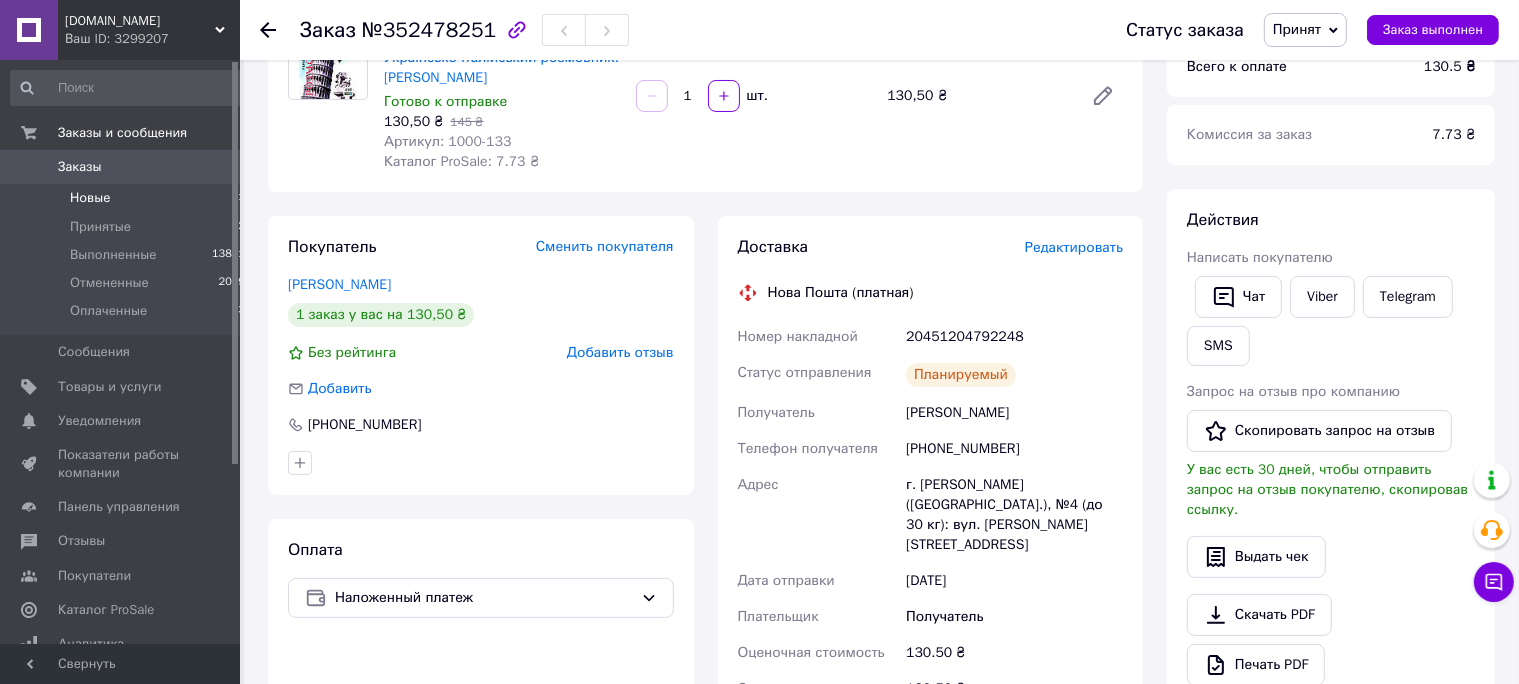 click on "Новые" at bounding box center [90, 198] 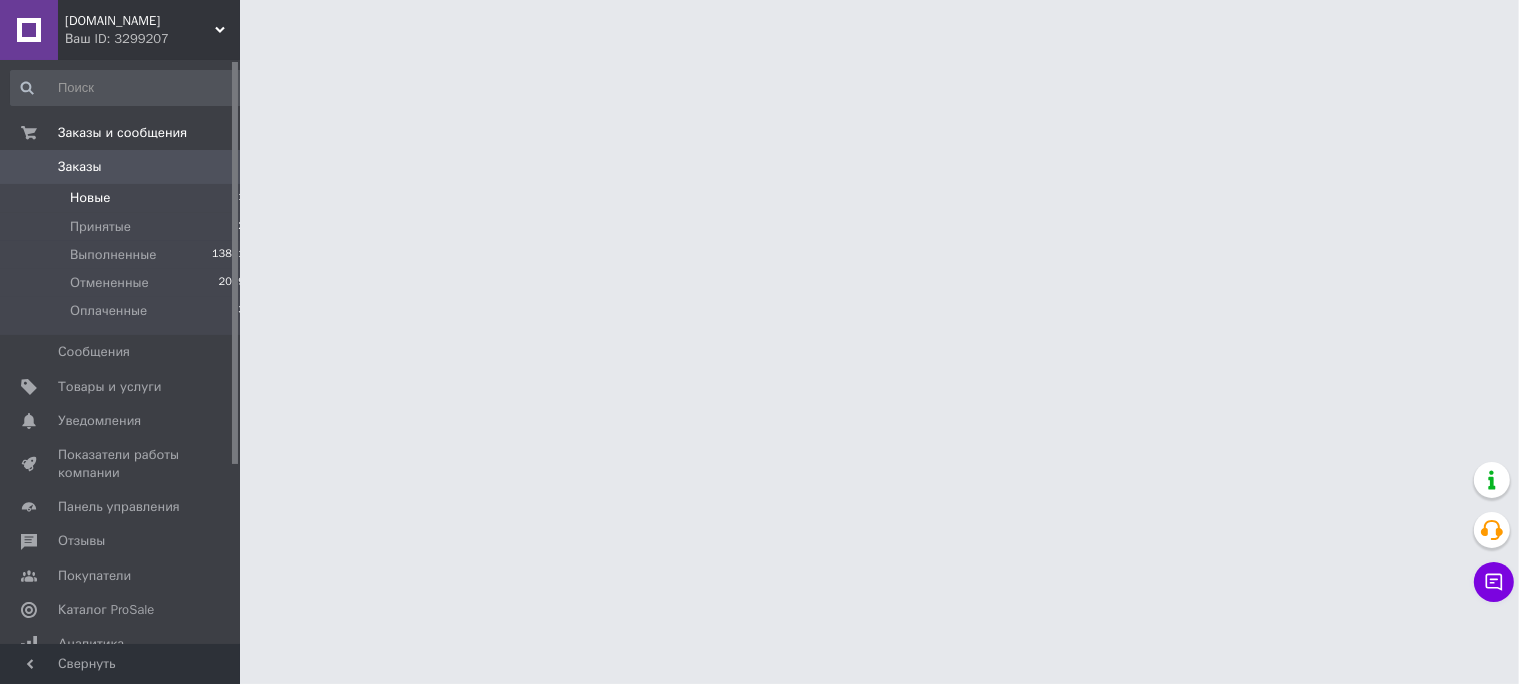 scroll, scrollTop: 0, scrollLeft: 0, axis: both 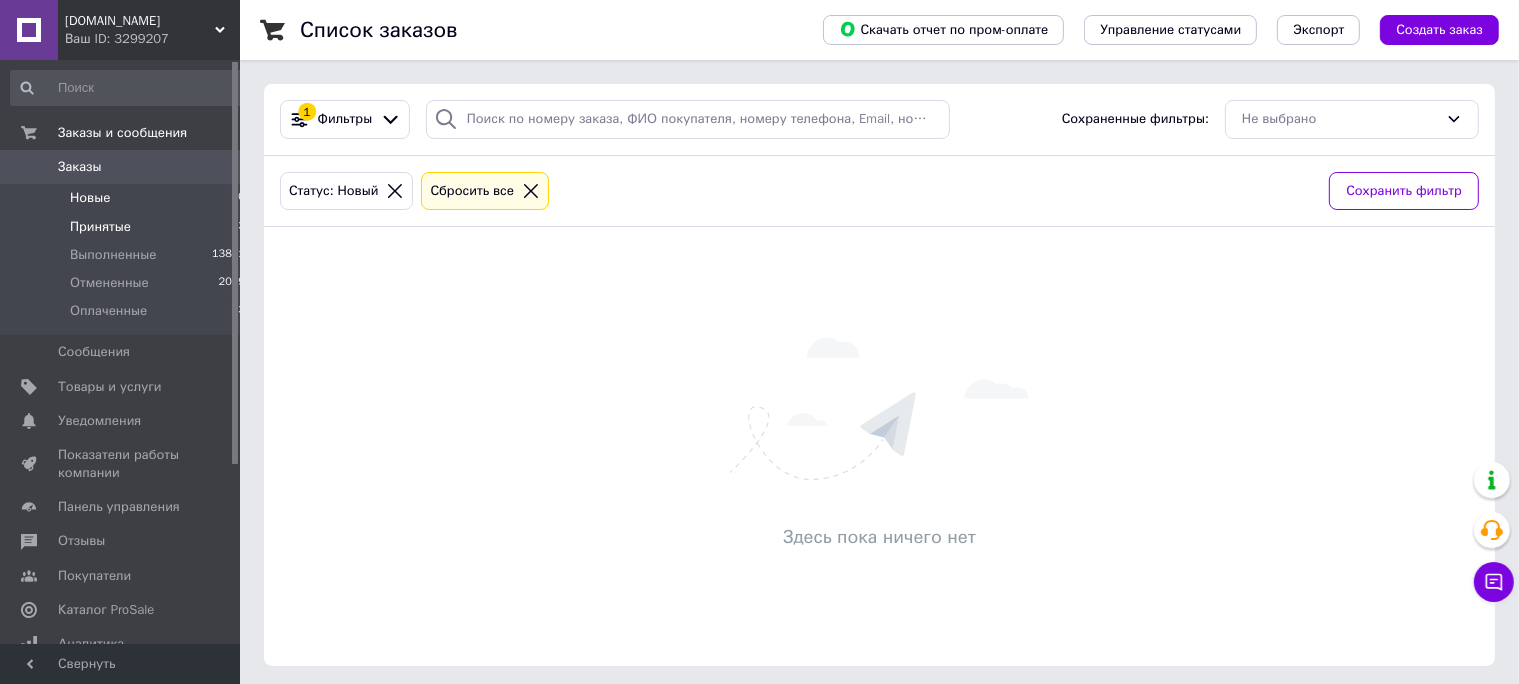 click on "Принятые" at bounding box center [100, 227] 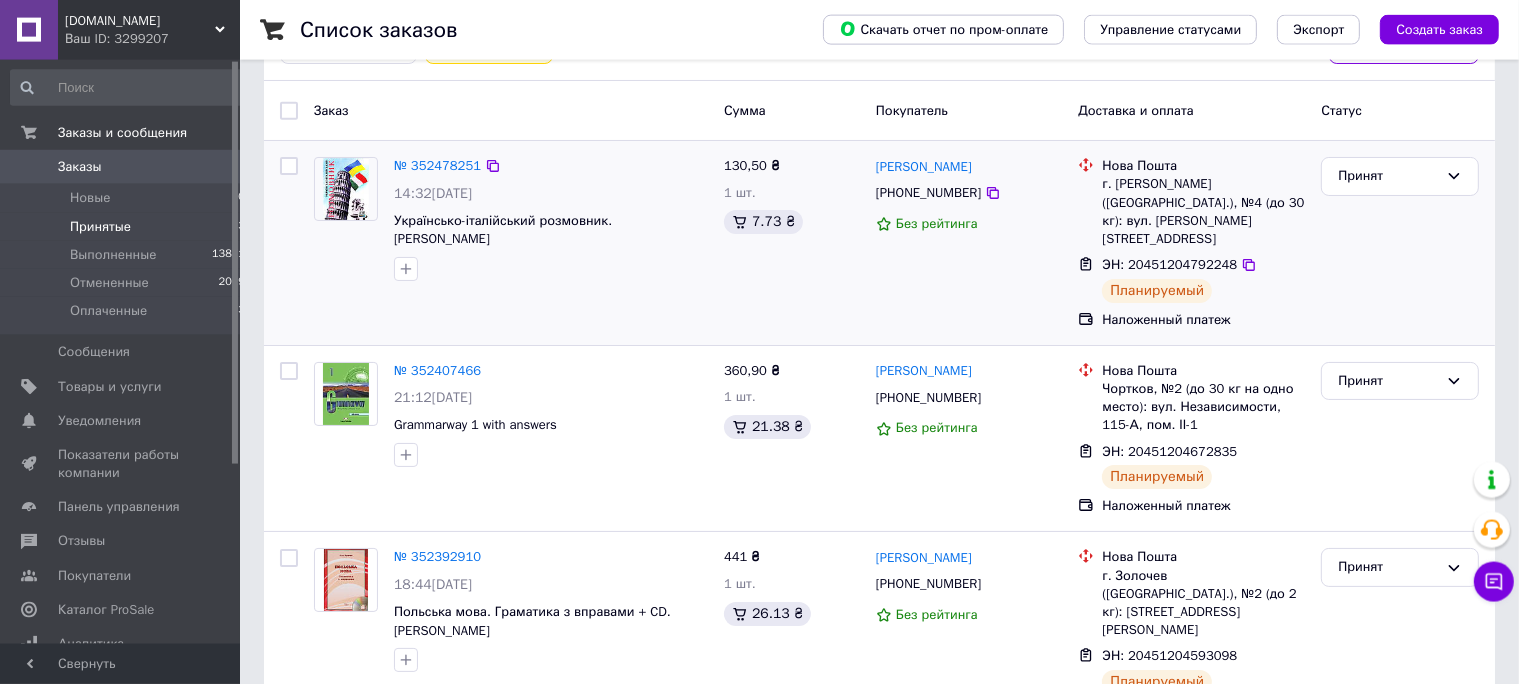 scroll, scrollTop: 148, scrollLeft: 0, axis: vertical 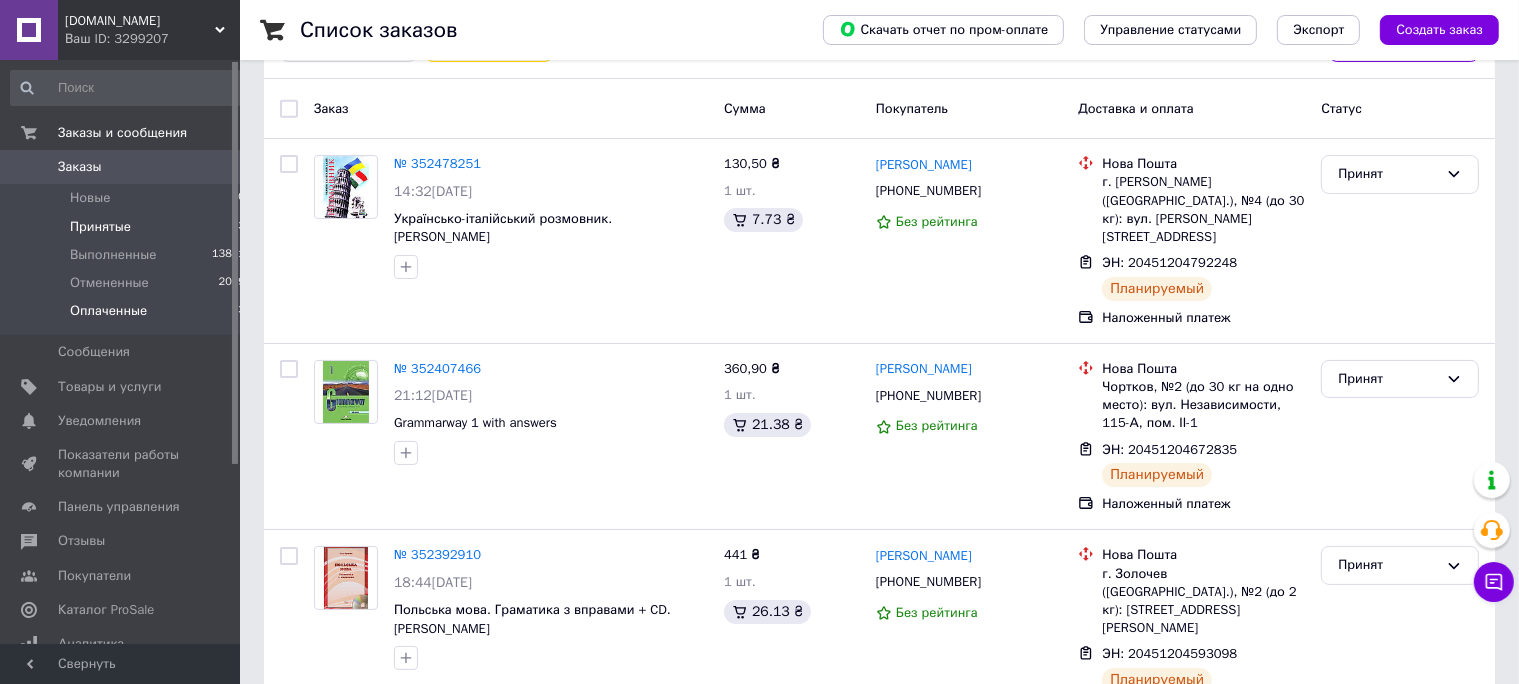 click on "Оплаченные 3" at bounding box center (128, 316) 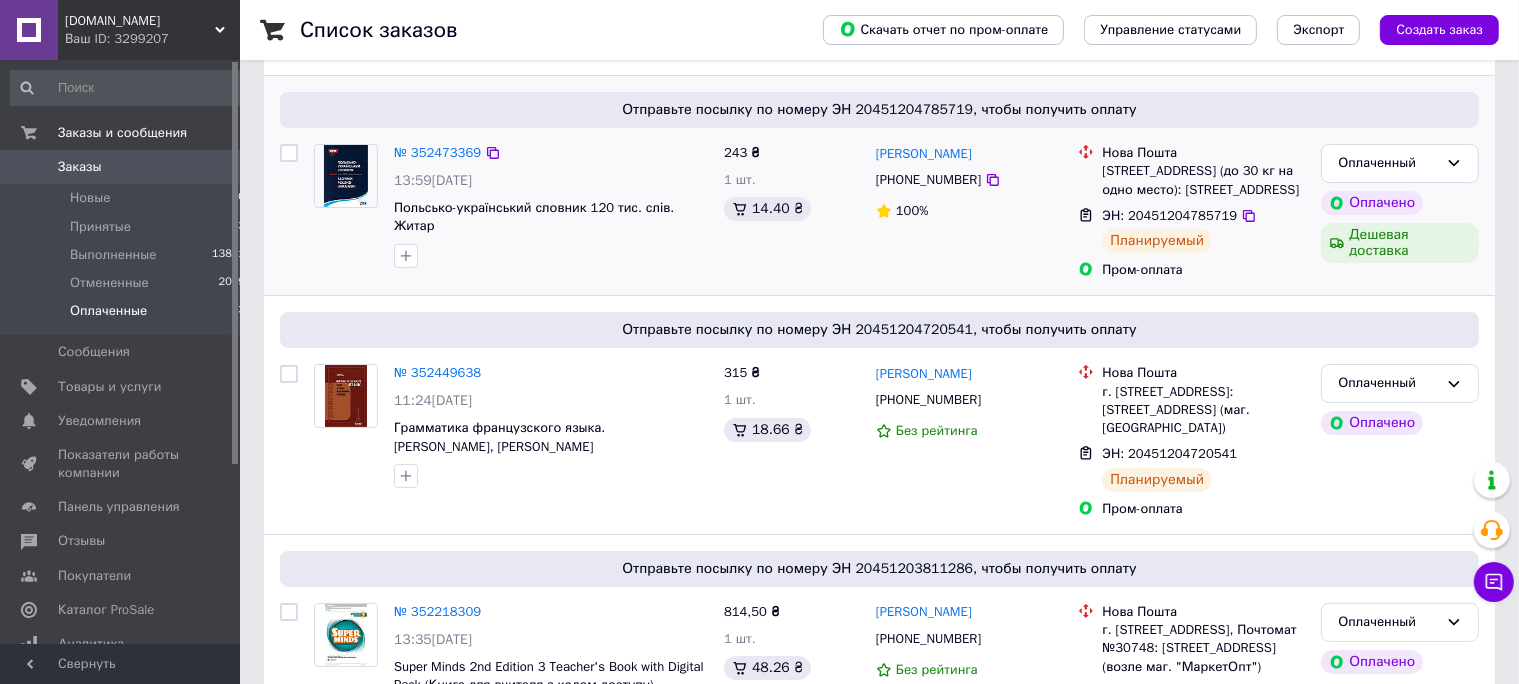 scroll, scrollTop: 358, scrollLeft: 0, axis: vertical 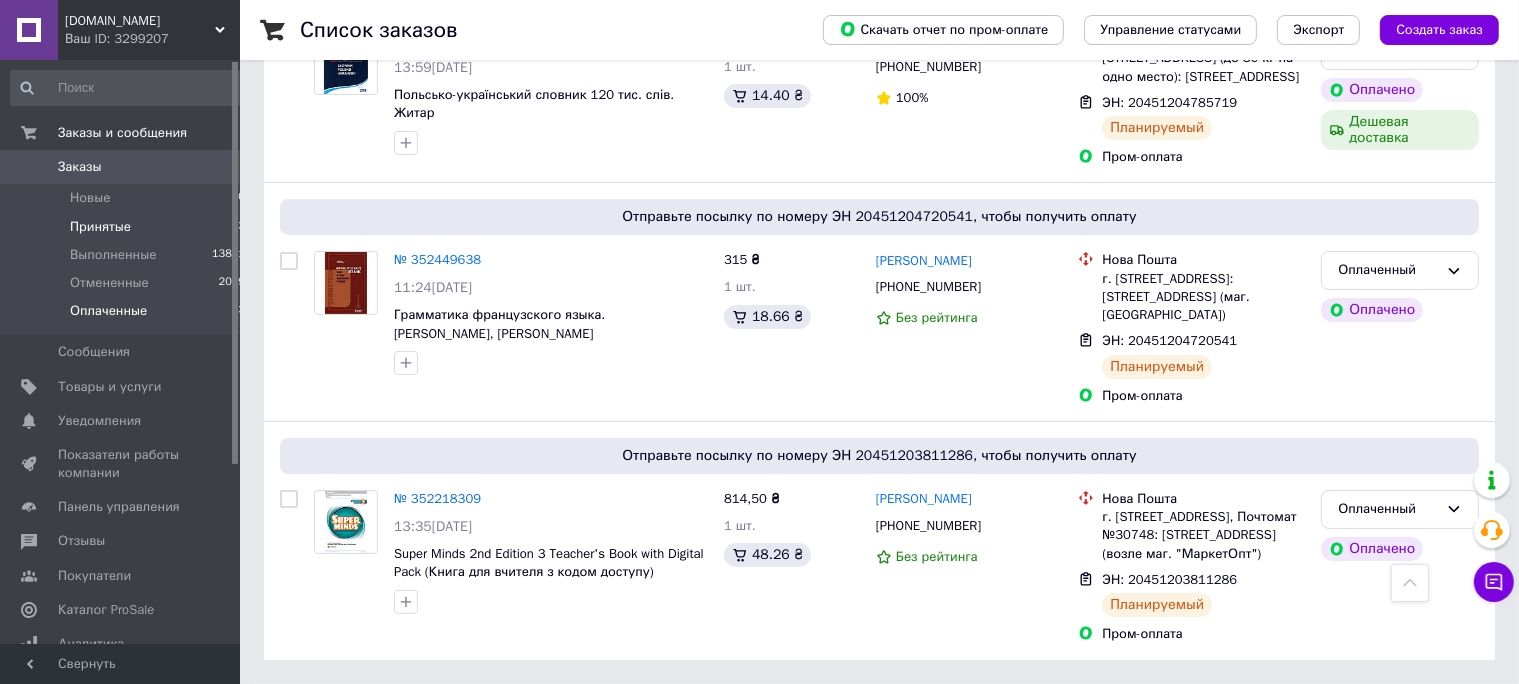 click on "Принятые" at bounding box center (100, 227) 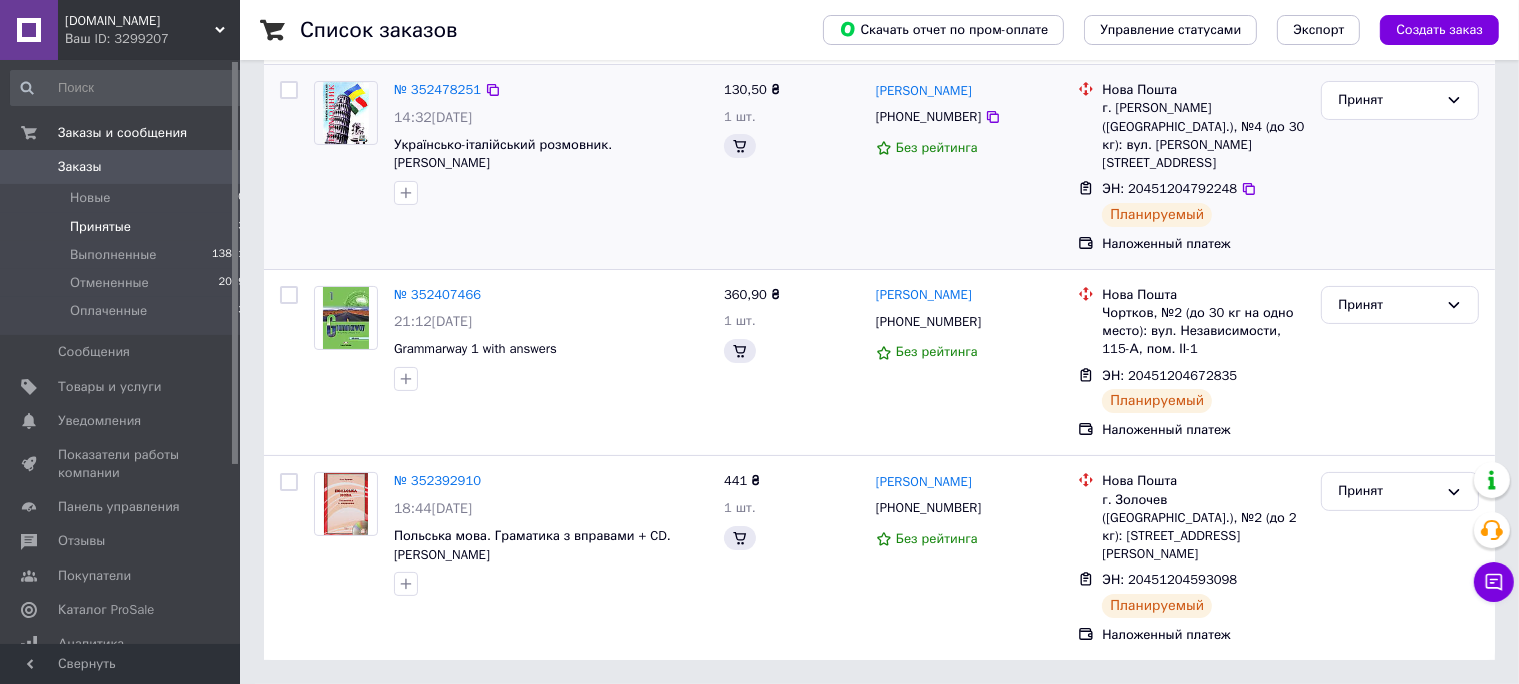 scroll, scrollTop: 0, scrollLeft: 0, axis: both 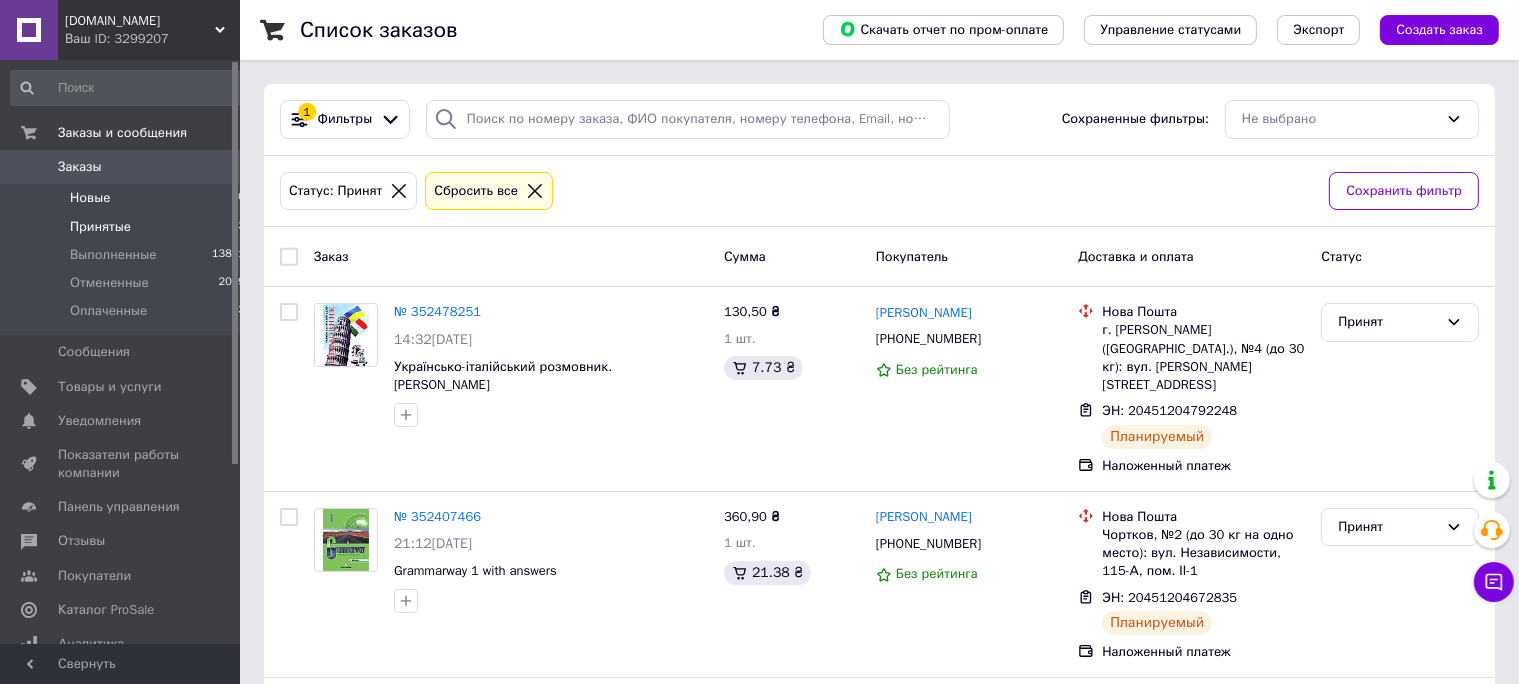 click on "Новые" at bounding box center [90, 198] 